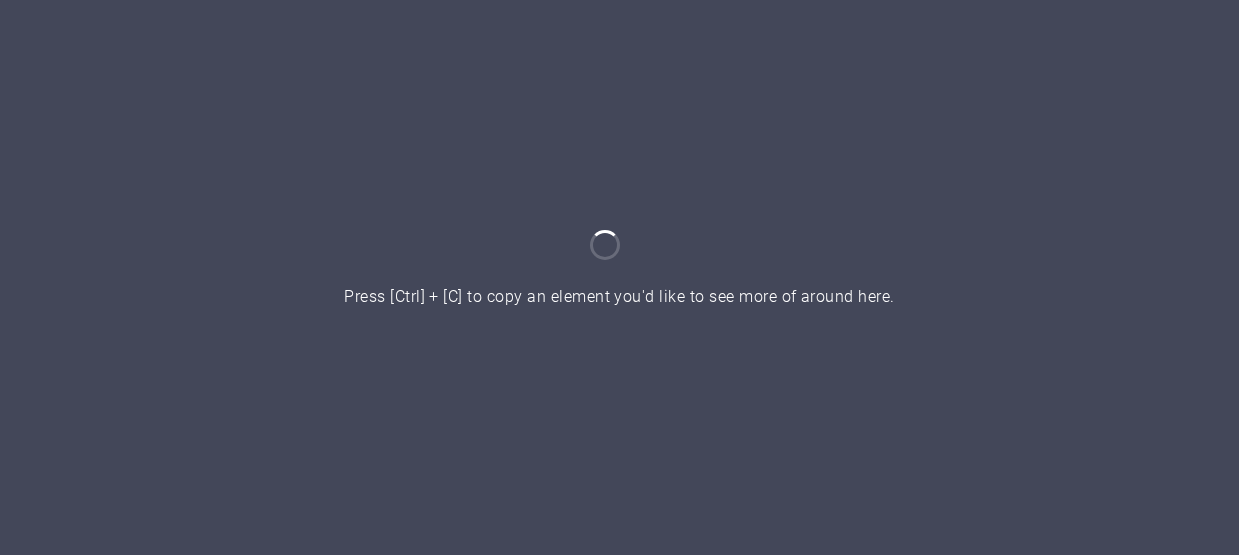 scroll, scrollTop: 0, scrollLeft: 0, axis: both 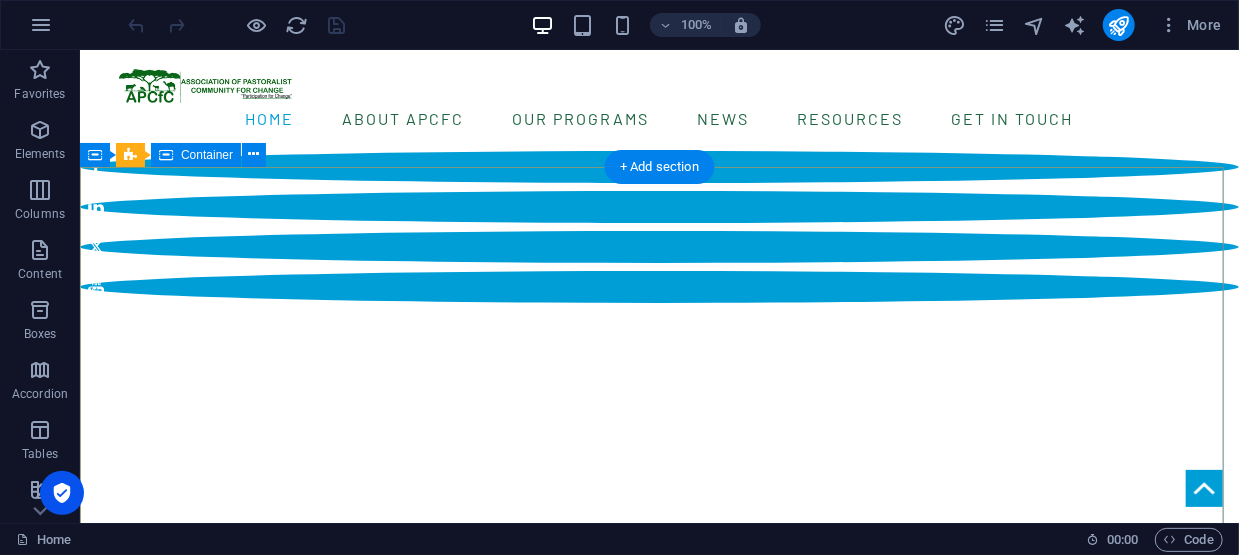 click on "home “Unlocking potential, transforming communities” DONATE" at bounding box center (658, 1050) 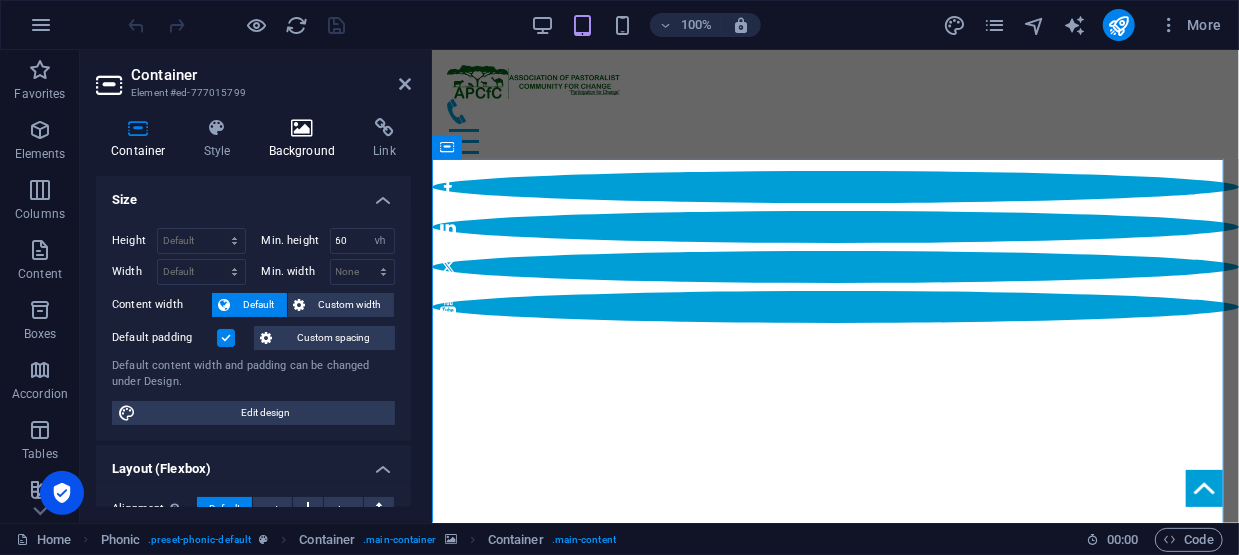 click on "Background" at bounding box center (306, 139) 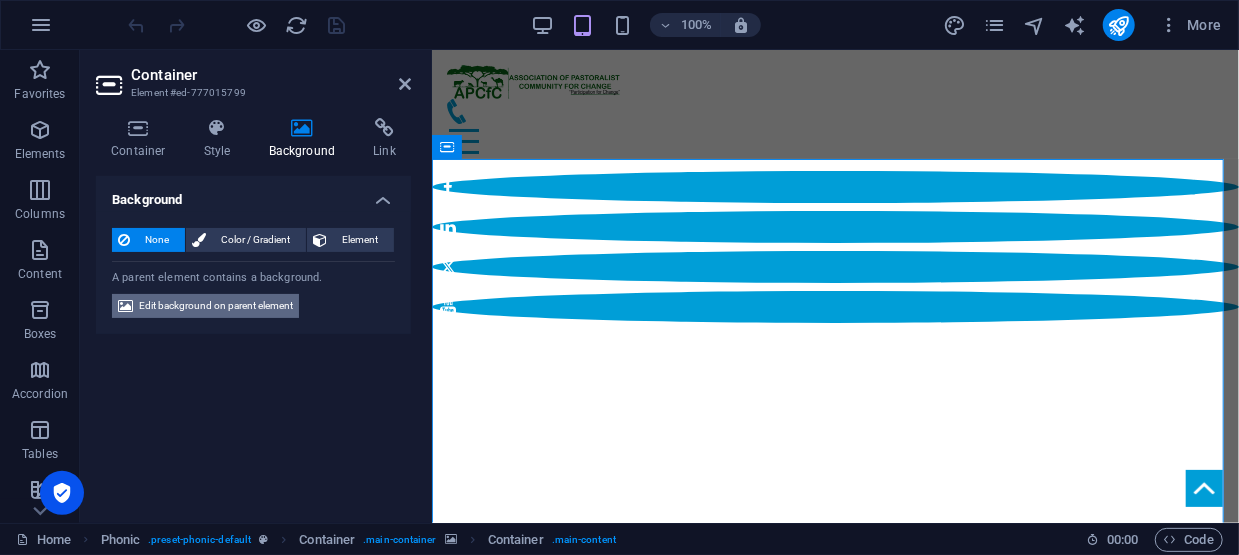 click on "Edit background on parent element" at bounding box center (216, 306) 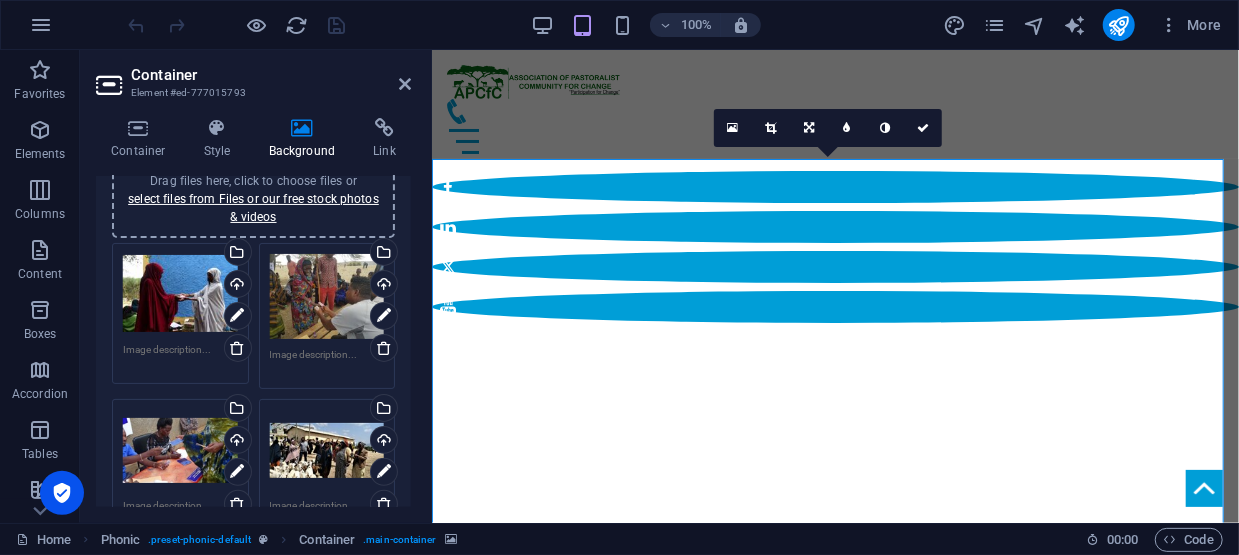 scroll, scrollTop: 200, scrollLeft: 0, axis: vertical 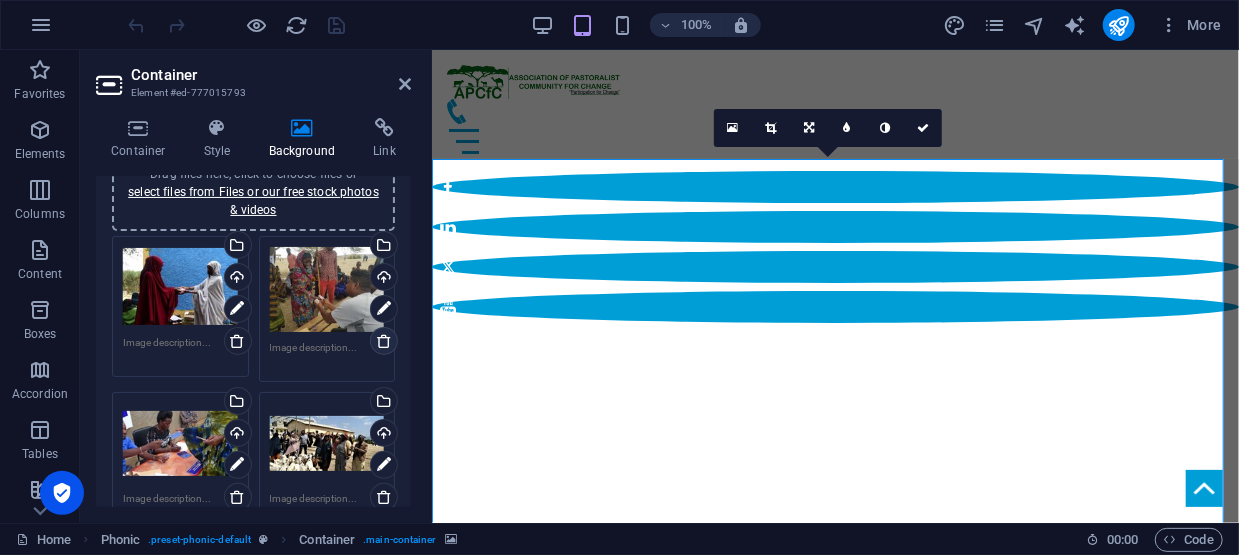 click at bounding box center (384, 341) 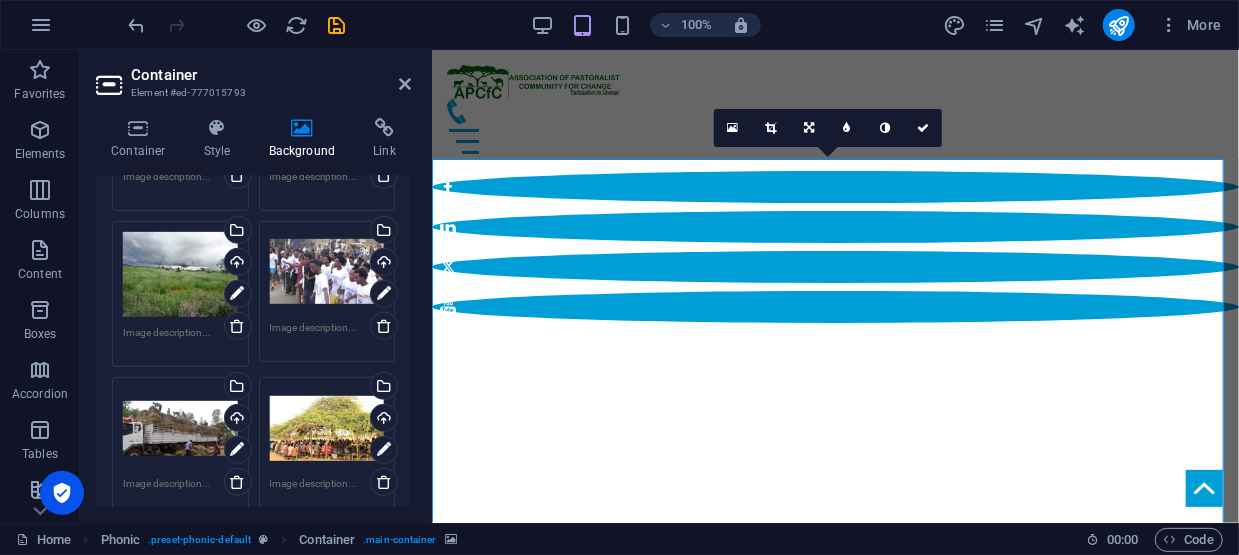 scroll, scrollTop: 400, scrollLeft: 0, axis: vertical 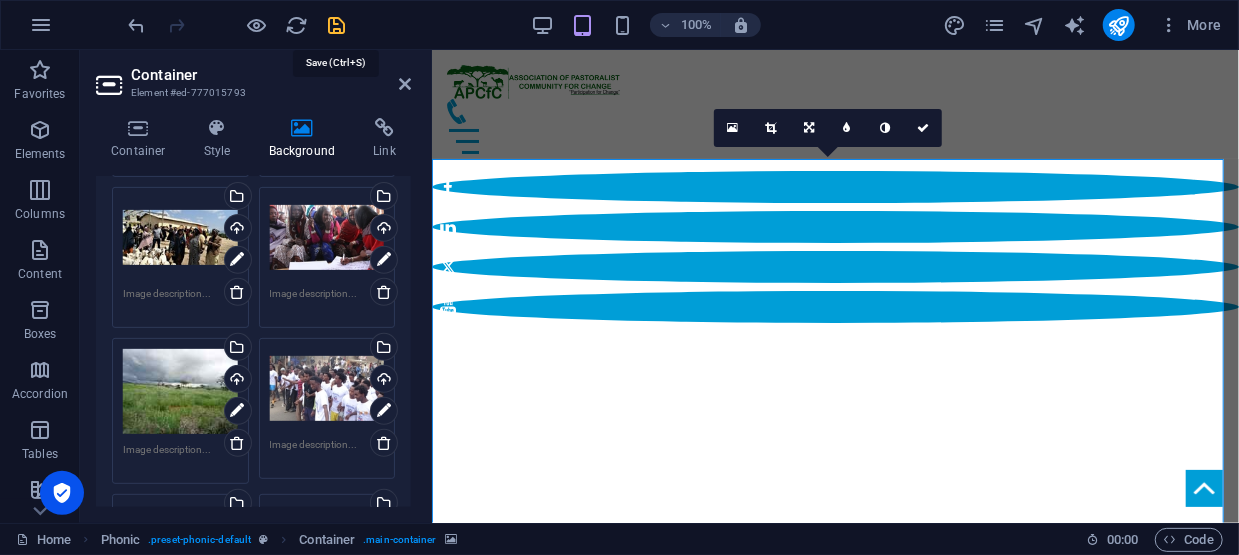 click at bounding box center (337, 25) 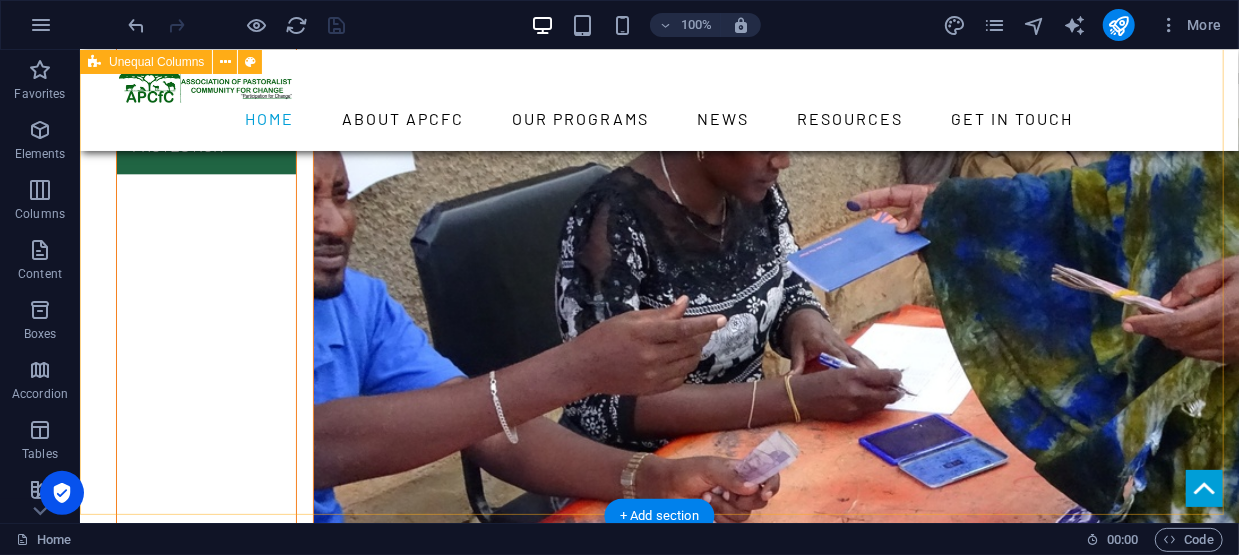 scroll, scrollTop: 6000, scrollLeft: 0, axis: vertical 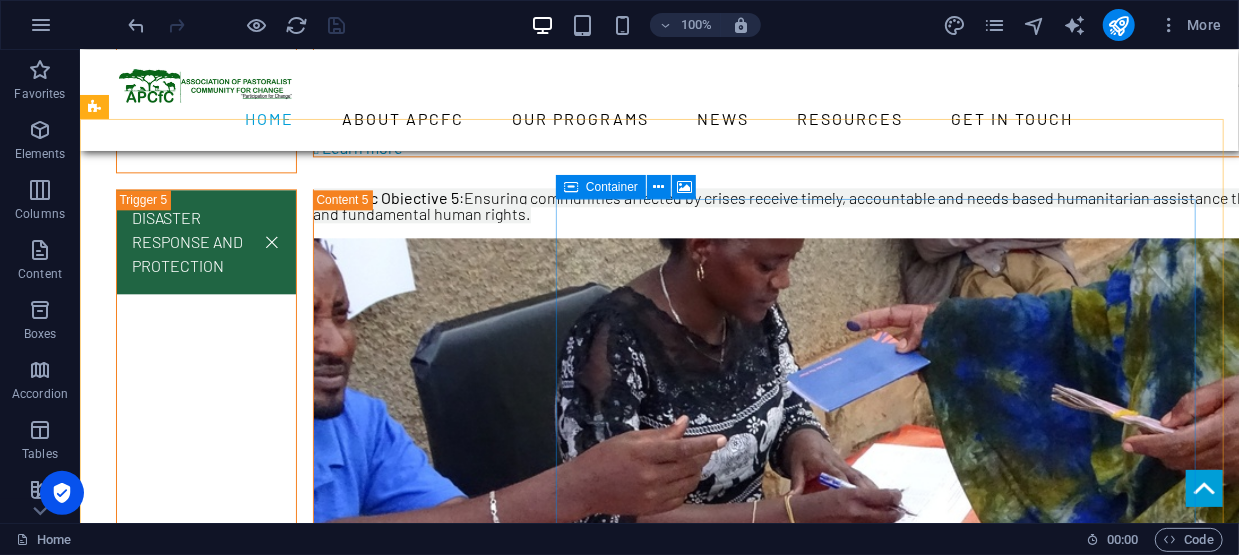 click on "Container" at bounding box center (612, 187) 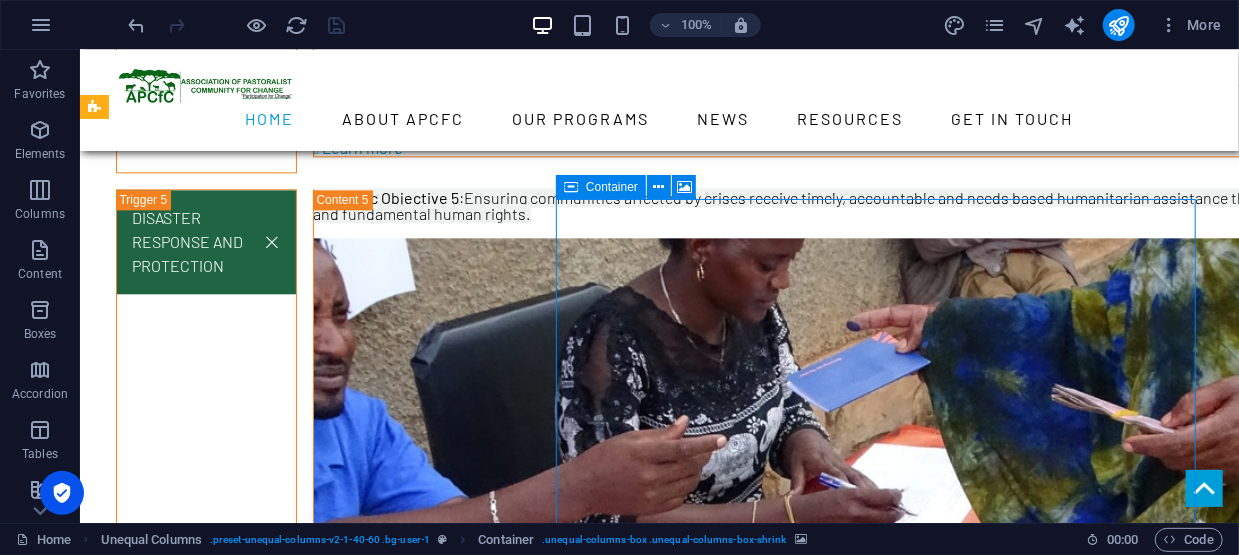 click on "Container" at bounding box center [612, 187] 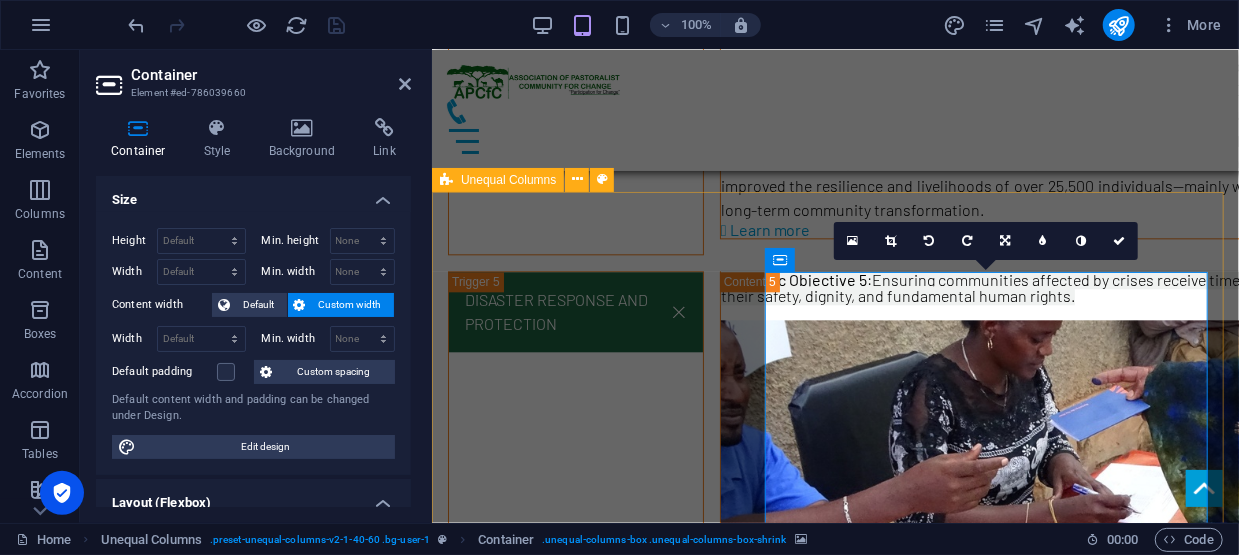 scroll, scrollTop: 6285, scrollLeft: 0, axis: vertical 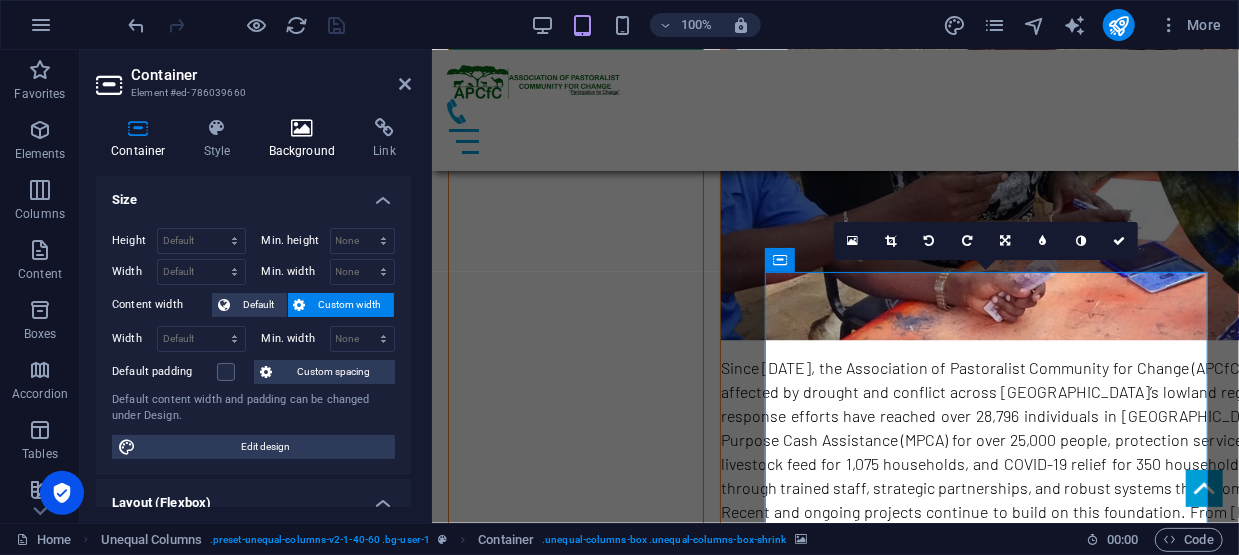 click at bounding box center [302, 128] 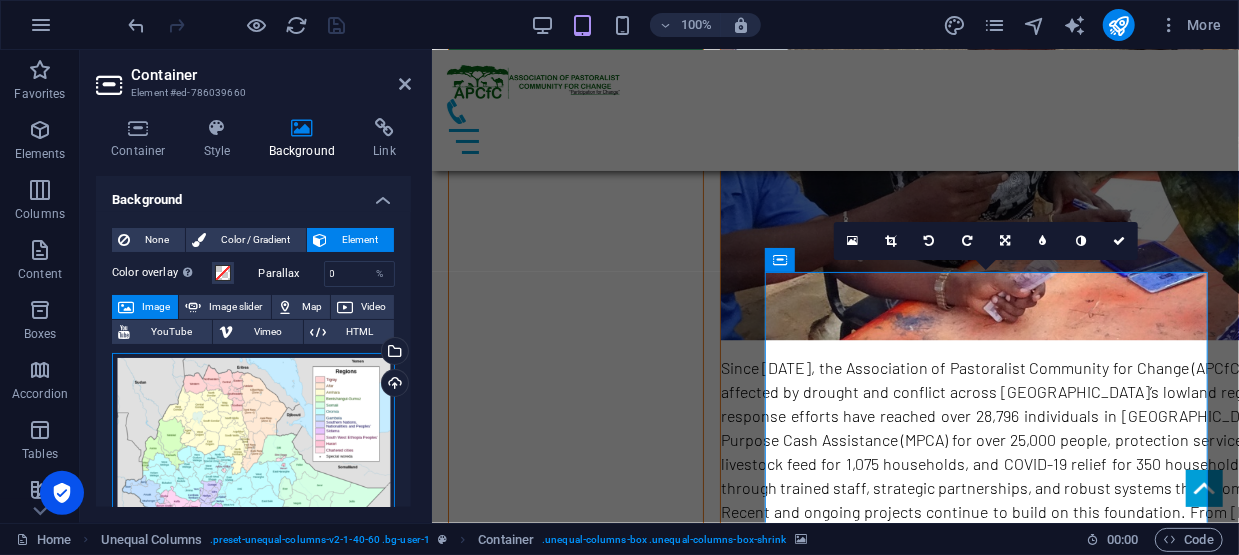 click on "Drag files here, click to choose files or select files from Files or our free stock photos & videos" at bounding box center (253, 468) 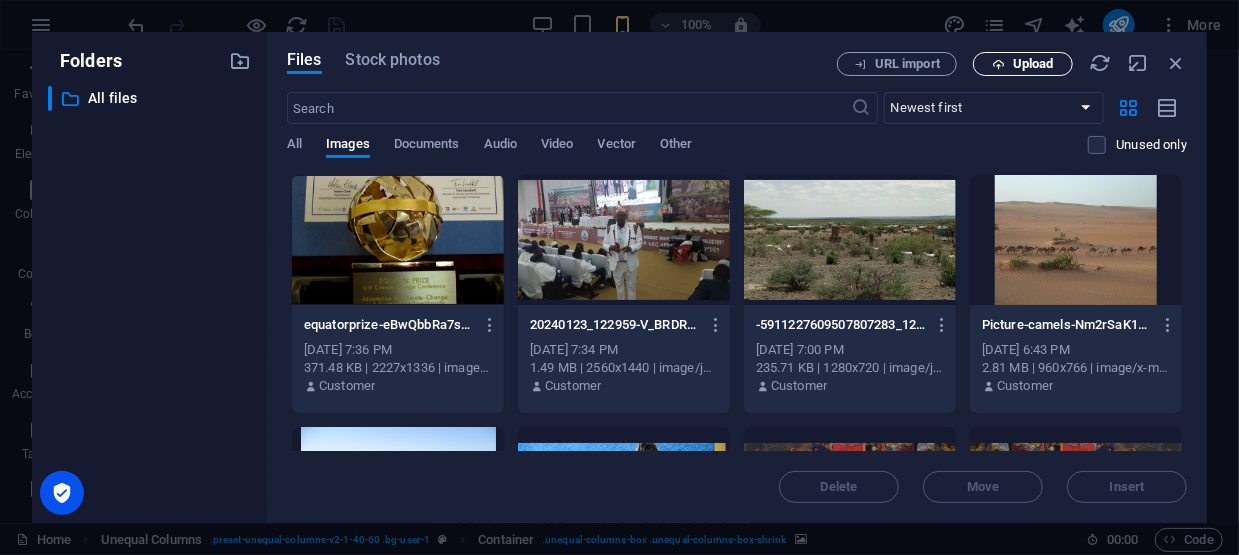click on "Upload" at bounding box center (1033, 64) 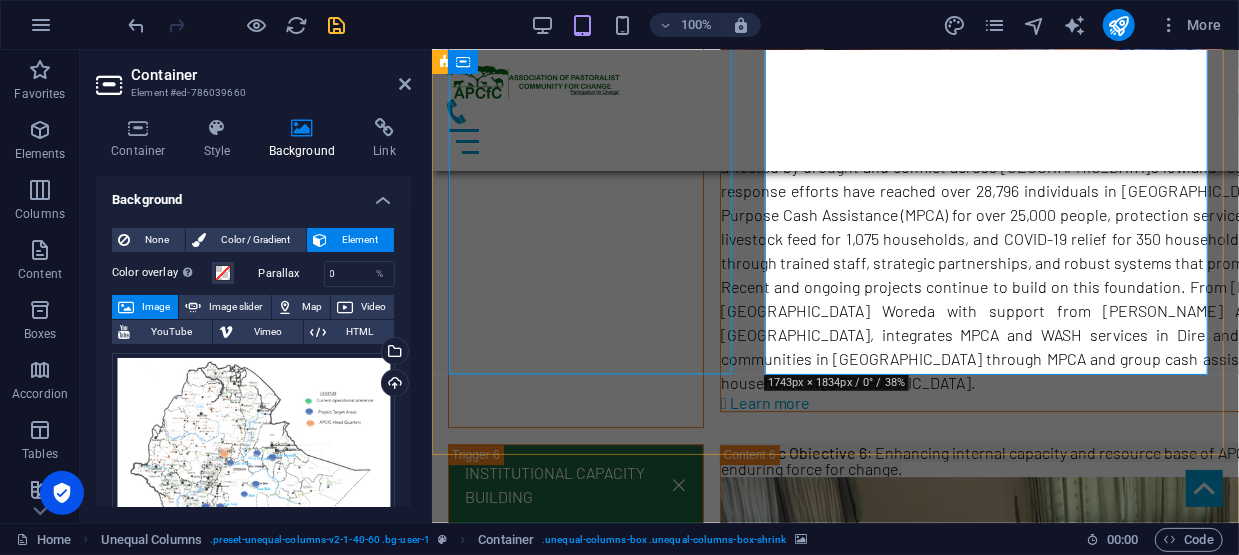 scroll, scrollTop: 6710, scrollLeft: 0, axis: vertical 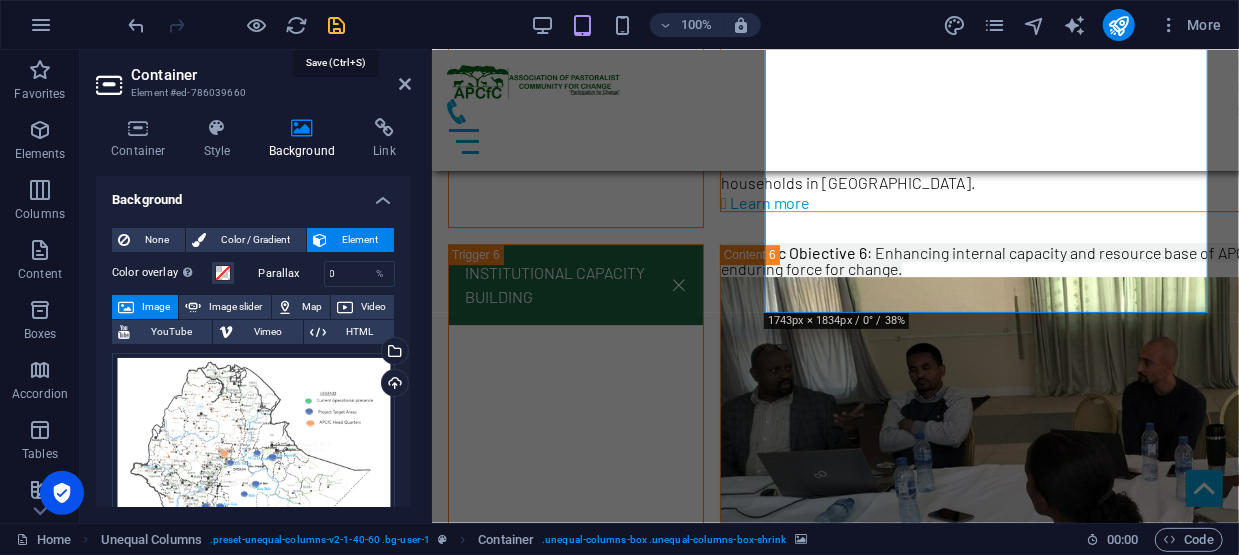 drag, startPoint x: 340, startPoint y: 26, endPoint x: 190, endPoint y: 24, distance: 150.01334 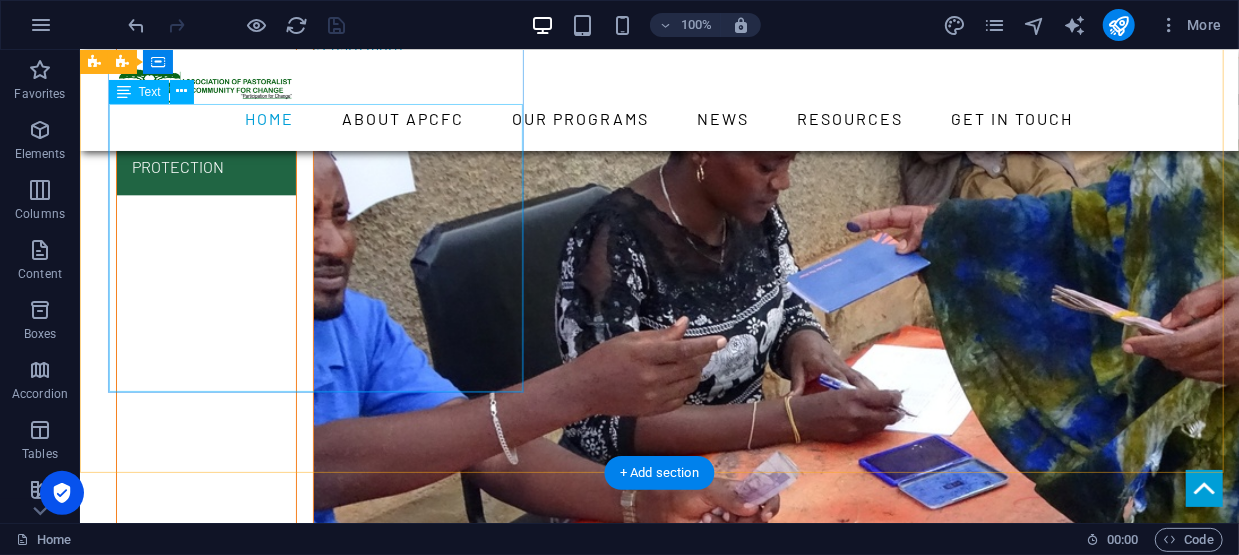scroll, scrollTop: 6063, scrollLeft: 0, axis: vertical 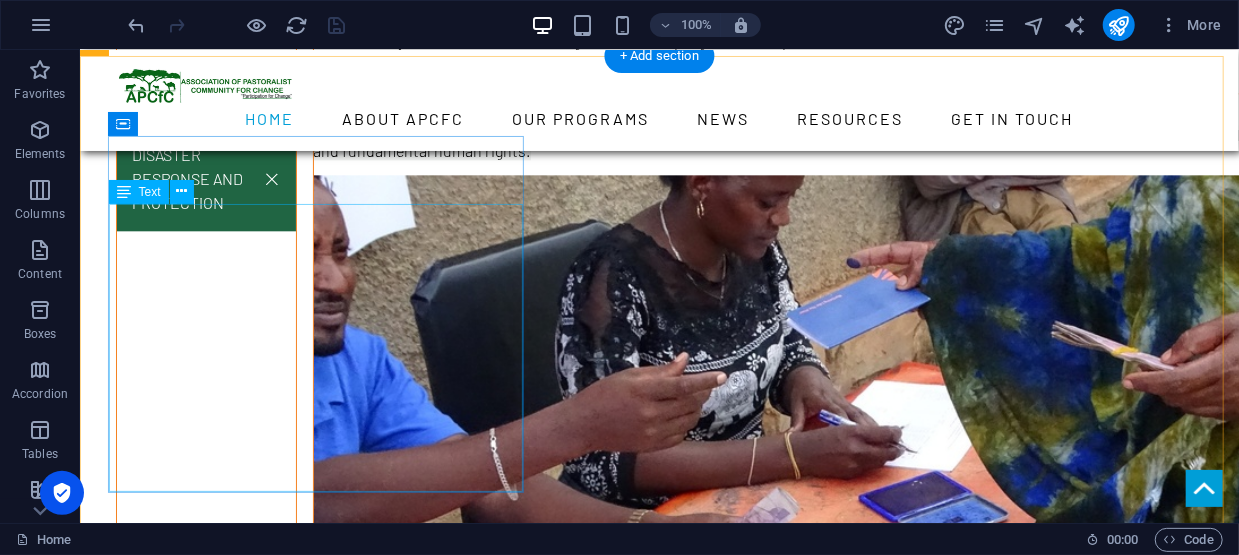 click on "Our primary program intervention covers the vast low-land areas in the Southern, Southeastern, Eastern and Central Eastern areas predominantly inhabited by pastoralists and agro-pastoralists in [GEOGRAPHIC_DATA], [GEOGRAPHIC_DATA], [GEOGRAPHIC_DATA], [GEOGRAPHIC_DATA], and [GEOGRAPHIC_DATA] areas in [GEOGRAPHIC_DATA] region in [GEOGRAPHIC_DATA]. Currently we are implmenting projects in [GEOGRAPHIC_DATA] and [GEOGRAPHIC_DATA] thorugh our field offices located in [GEOGRAPHIC_DATA], [GEOGRAPHIC_DATA], [GEOGRAPHIC_DATA] and [GEOGRAPHIC_DATA].  Pastoralist and agro-pastoralist Men, Women and girls and Youth are our primary target groups. We very closely collaborate and work with customary institutions, community groups and local state and non-state partners." at bounding box center [639, 1844] 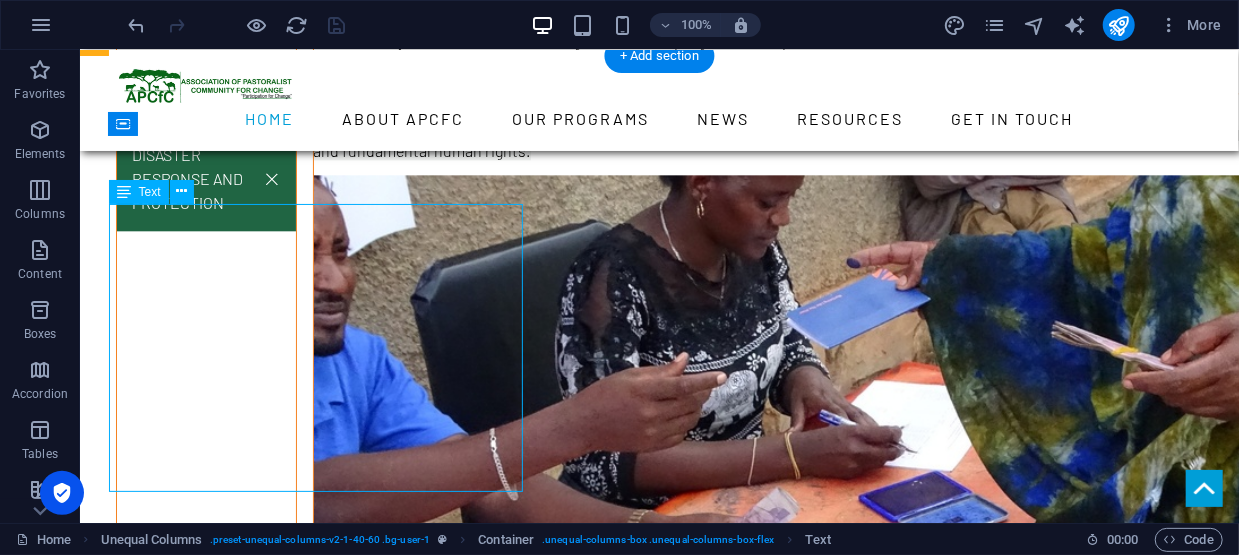 click on "Our primary program intervention covers the vast low-land areas in the Southern, Southeastern, Eastern and Central Eastern areas predominantly inhabited by pastoralists and agro-pastoralists in [GEOGRAPHIC_DATA], [GEOGRAPHIC_DATA], [GEOGRAPHIC_DATA], [GEOGRAPHIC_DATA], and [GEOGRAPHIC_DATA] areas in [GEOGRAPHIC_DATA] region in [GEOGRAPHIC_DATA]. Currently we are implmenting projects in [GEOGRAPHIC_DATA] and [GEOGRAPHIC_DATA] thorugh our field offices located in [GEOGRAPHIC_DATA], [GEOGRAPHIC_DATA], [GEOGRAPHIC_DATA] and [GEOGRAPHIC_DATA].  Pastoralist and agro-pastoralist Men, Women and girls and Youth are our primary target groups. We very closely collaborate and work with customary institutions, community groups and local state and non-state partners." at bounding box center [639, 1844] 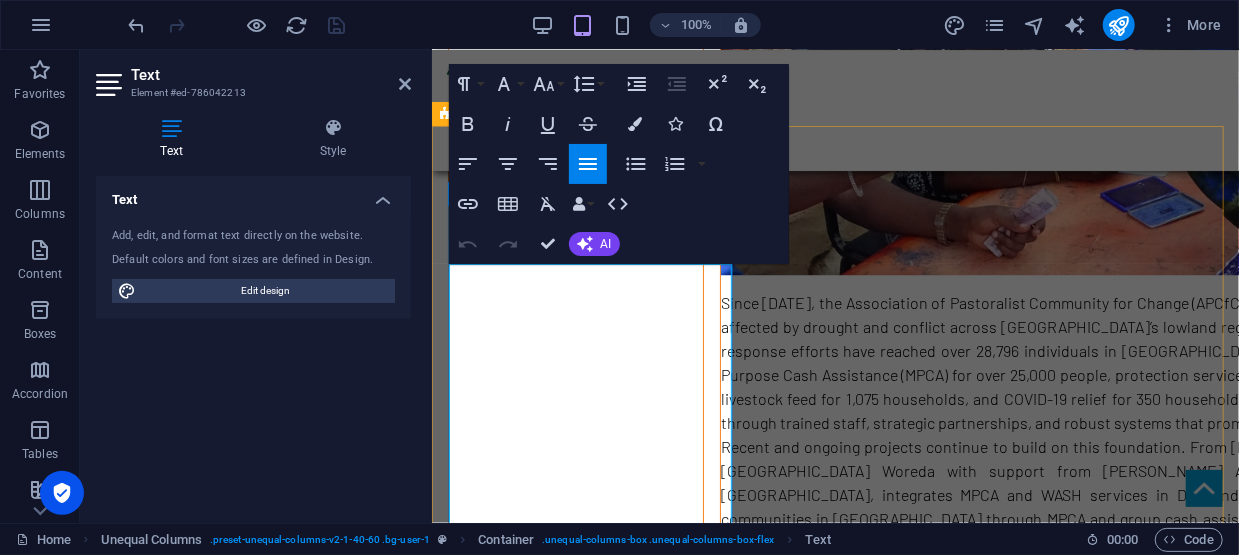 scroll, scrollTop: 6448, scrollLeft: 0, axis: vertical 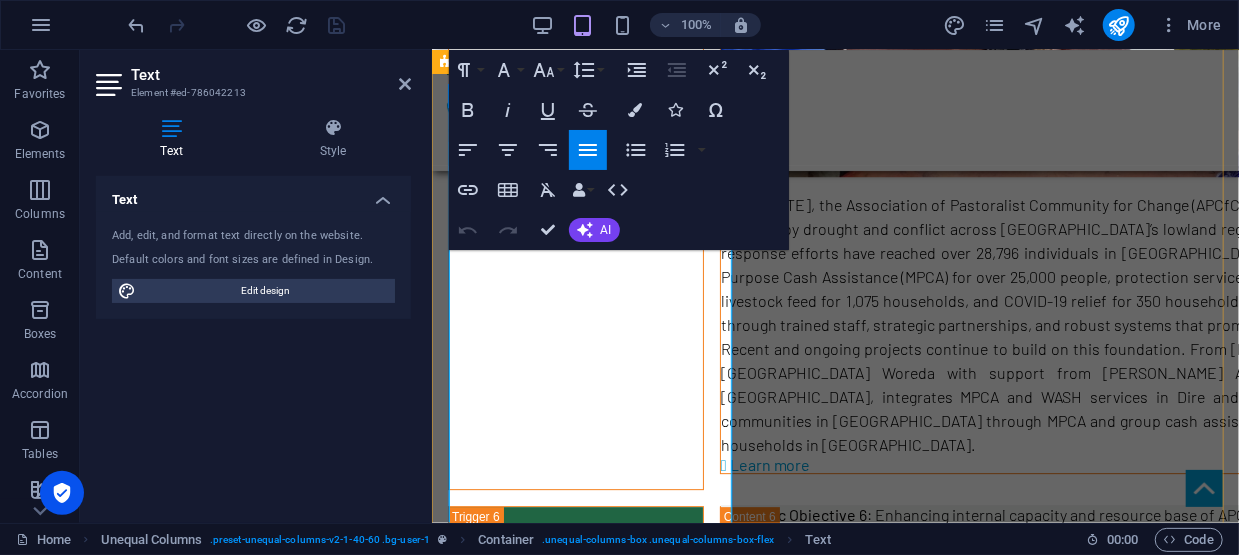 drag, startPoint x: 518, startPoint y: 351, endPoint x: 560, endPoint y: 343, distance: 42.755116 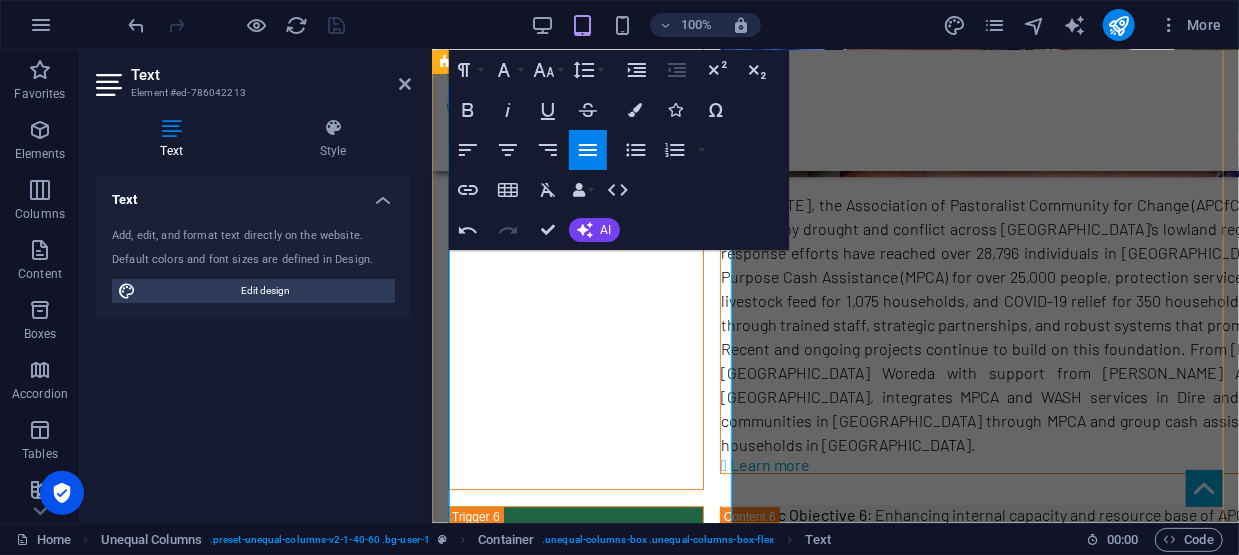 click on "Currently have an operational presence in [GEOGRAPHIC_DATA] and [GEOGRAPHIC_DATA] zones  implmenting projects in [GEOGRAPHIC_DATA] and [GEOGRAPHIC_DATA] our field offices located in [GEOGRAPHIC_DATA], [GEOGRAPHIC_DATA], [GEOGRAPHIC_DATA] and [GEOGRAPHIC_DATA]." at bounding box center (834, 1331) 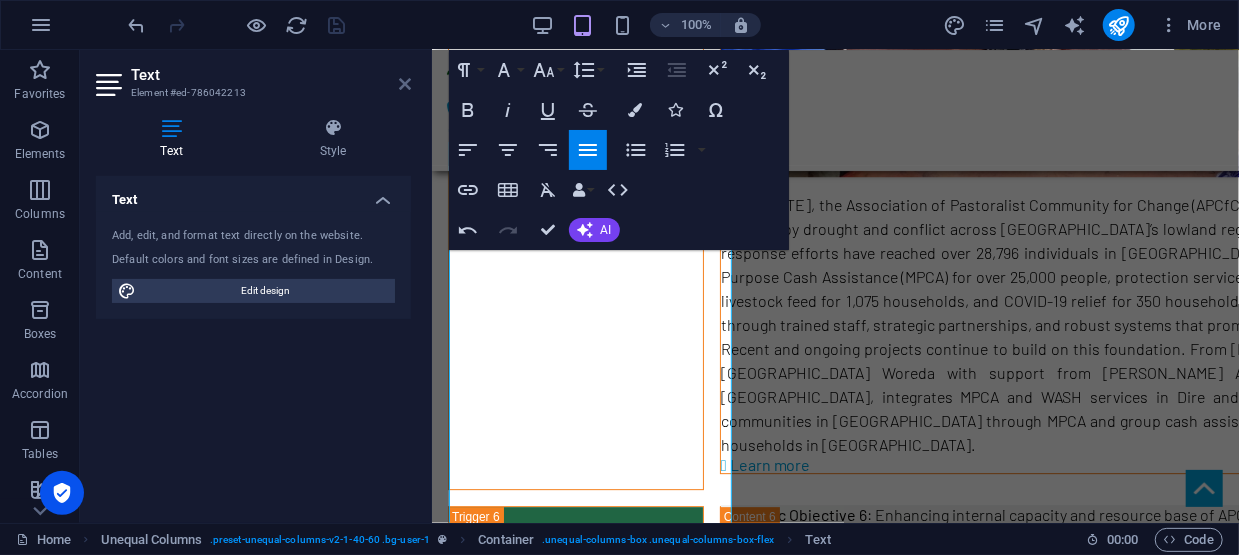 click at bounding box center (405, 84) 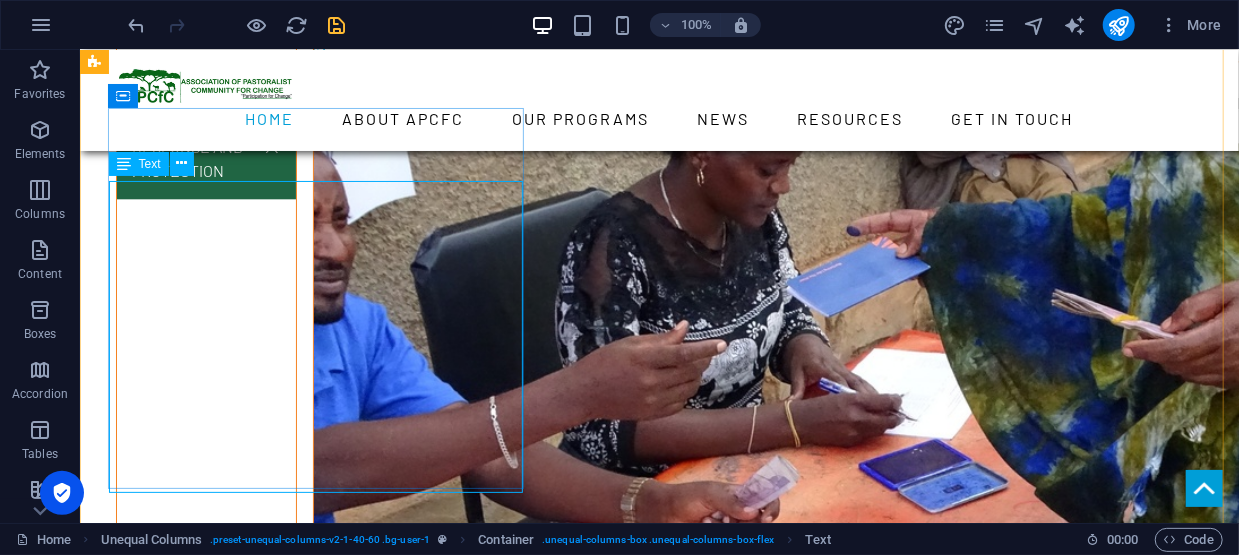 scroll, scrollTop: 6091, scrollLeft: 0, axis: vertical 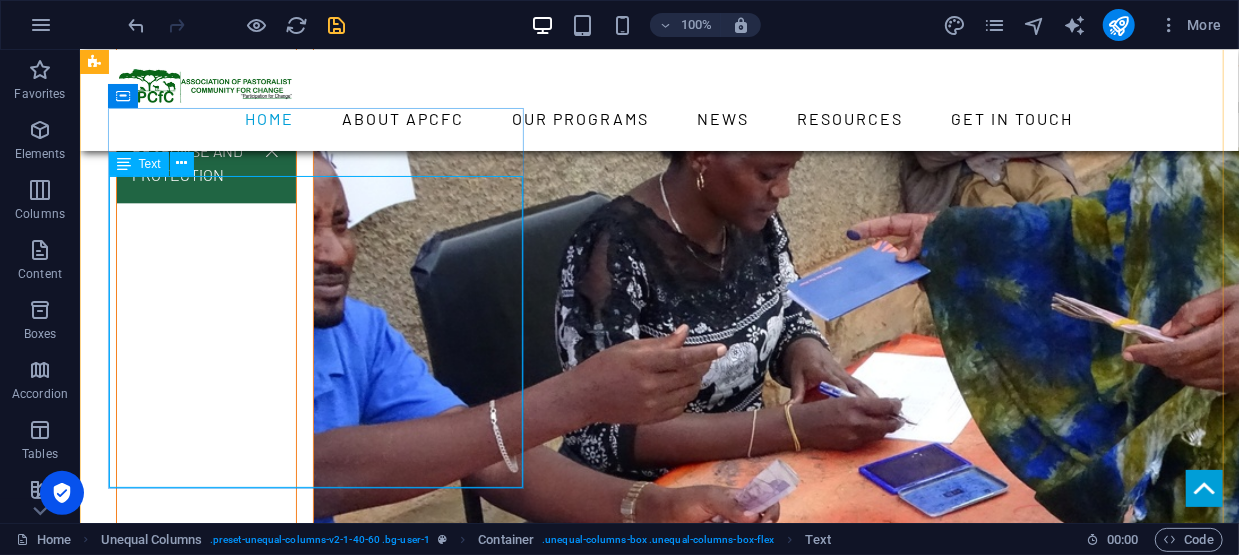 click on "Our primary program intervention covers the vast low-land areas in the Southern, Southeastern, Eastern and Central Eastern areas predominantly inhabited by pastoralists and agro-pastoralists in [GEOGRAPHIC_DATA], [GEOGRAPHIC_DATA], [GEOGRAPHIC_DATA], [GEOGRAPHIC_DATA], and [GEOGRAPHIC_DATA] areas in [GEOGRAPHIC_DATA] region in [GEOGRAPHIC_DATA]. Currently have an operational presence in [GEOGRAPHIC_DATA] and [GEOGRAPHIC_DATA] zones implmenting various projects through our local operational office located in [GEOGRAPHIC_DATA], [GEOGRAPHIC_DATA], [GEOGRAPHIC_DATA] and [GEOGRAPHIC_DATA].  Pastoralist and agro-pastoralist Men, Women and girls and Youth are our primary target groups. We very closely collaborate and work with customary institutions, community groups and local state and non-state partners." at bounding box center (639, 1816) 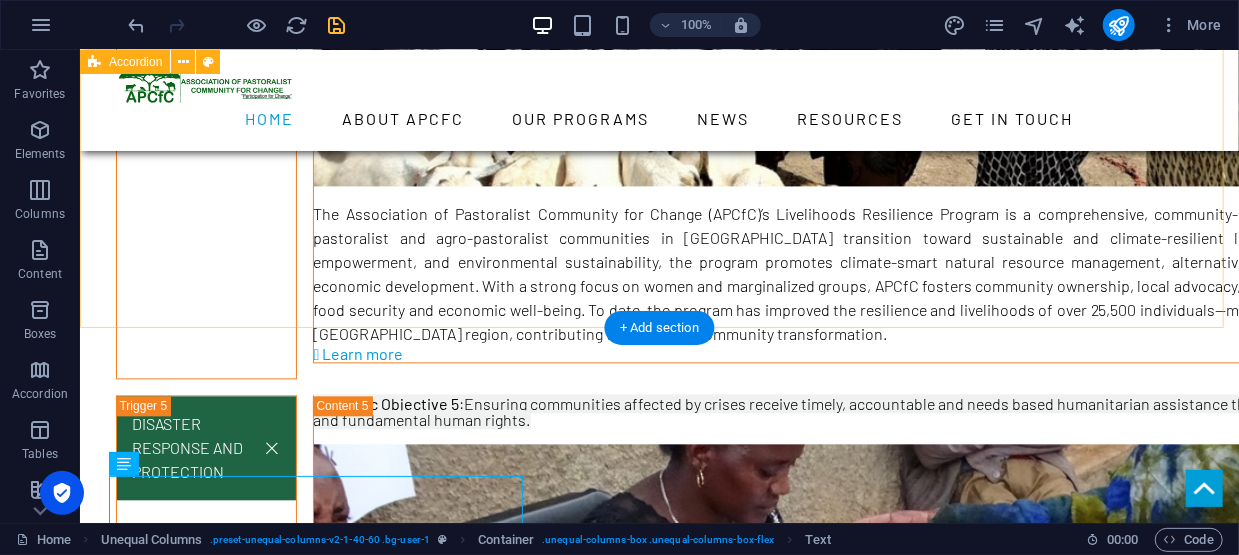 scroll, scrollTop: 5791, scrollLeft: 0, axis: vertical 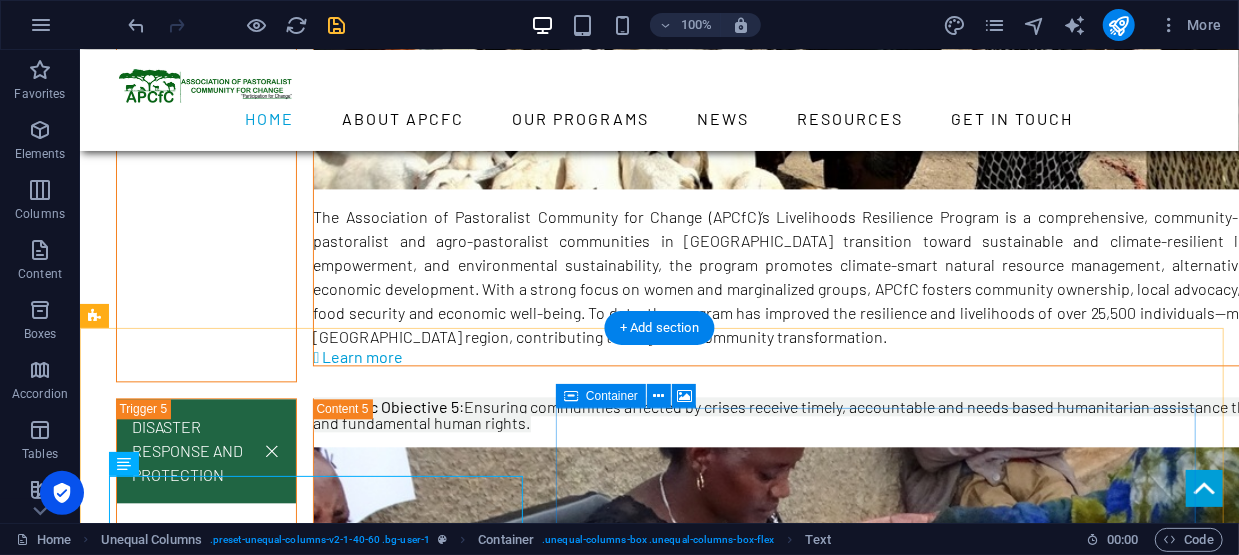 click on "Drop content here or  Add elements  Paste clipboard" at bounding box center [639, 2669] 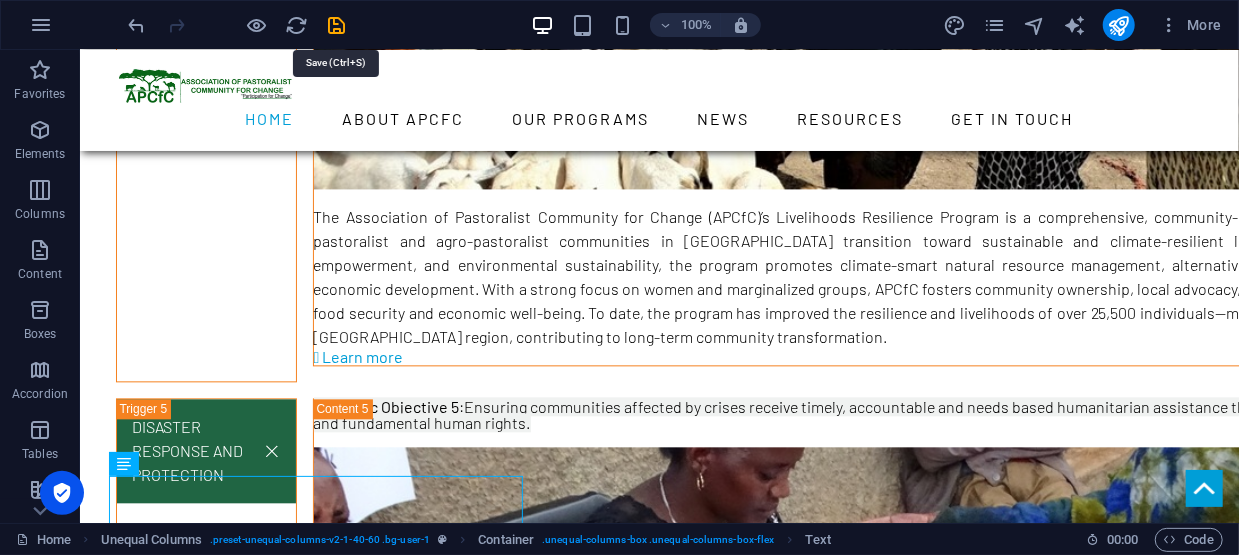 drag, startPoint x: 338, startPoint y: 20, endPoint x: 346, endPoint y: 39, distance: 20.615528 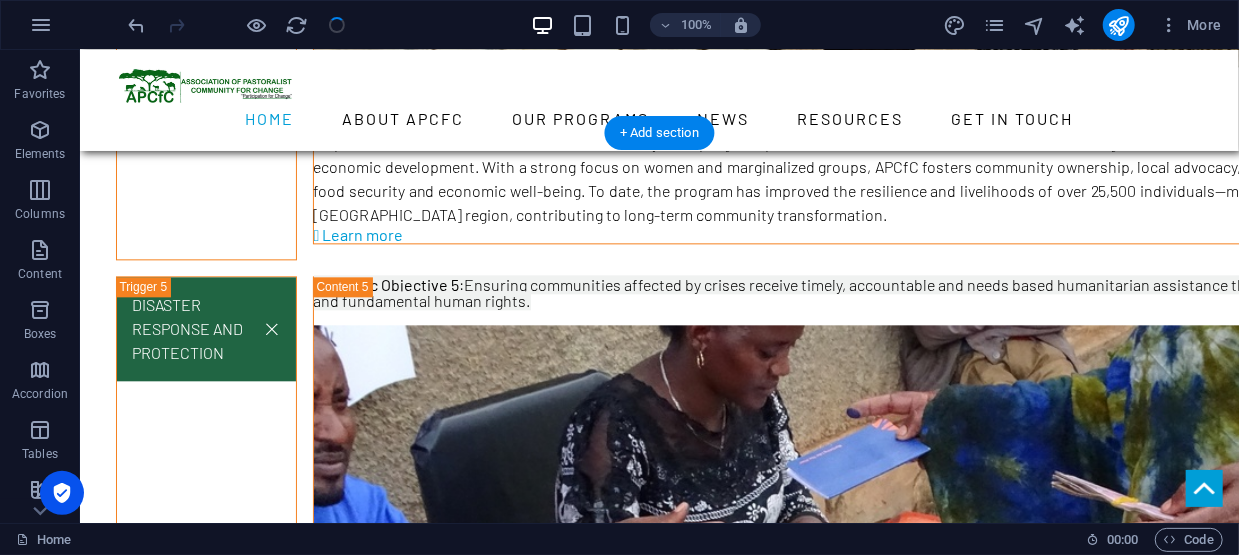 scroll, scrollTop: 5991, scrollLeft: 0, axis: vertical 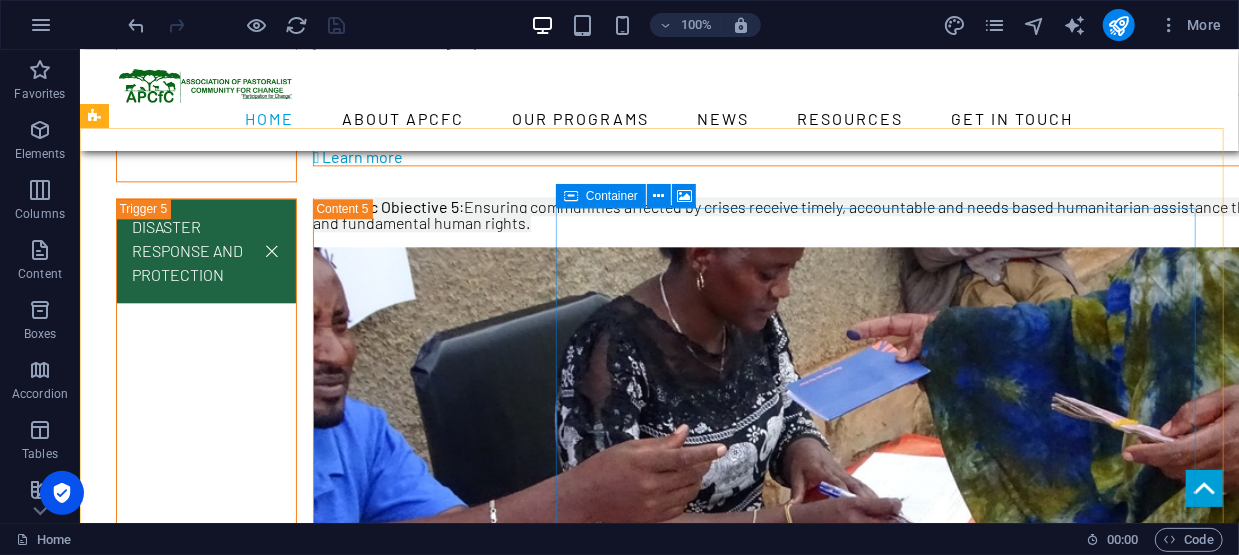 click on "Container" at bounding box center (601, 196) 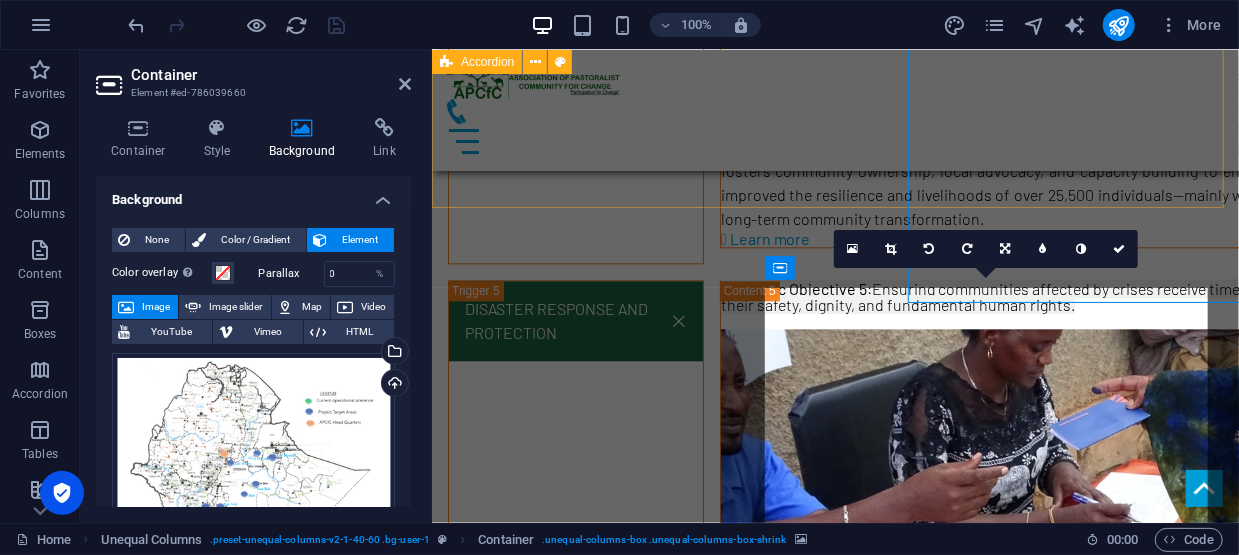 scroll, scrollTop: 6276, scrollLeft: 0, axis: vertical 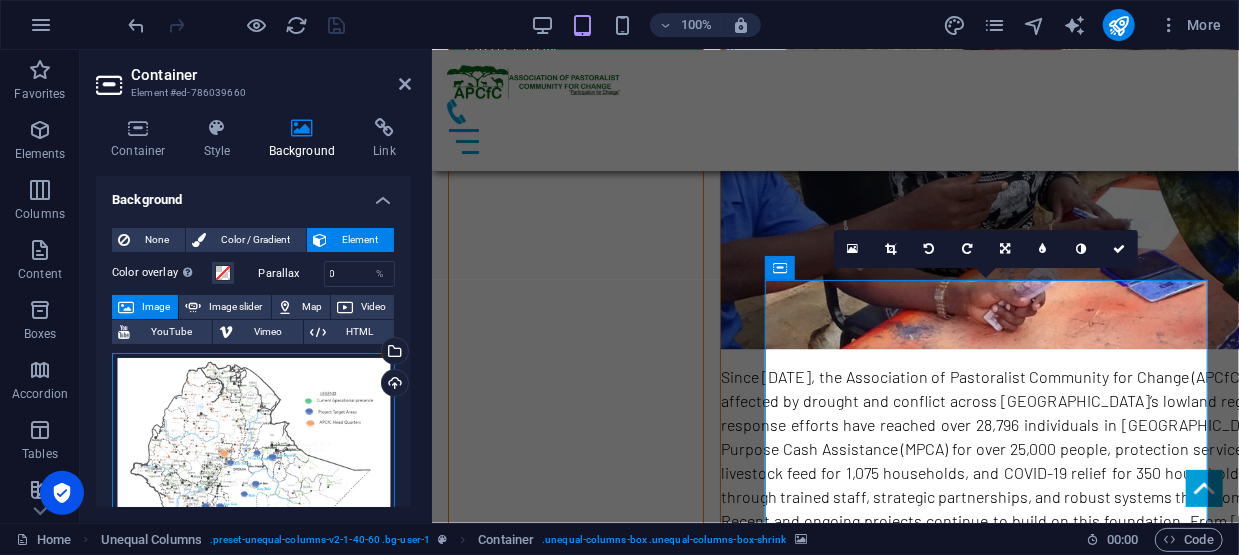 click on "Drag files here, click to choose files or select files from Files or our free stock photos & videos" at bounding box center [253, 453] 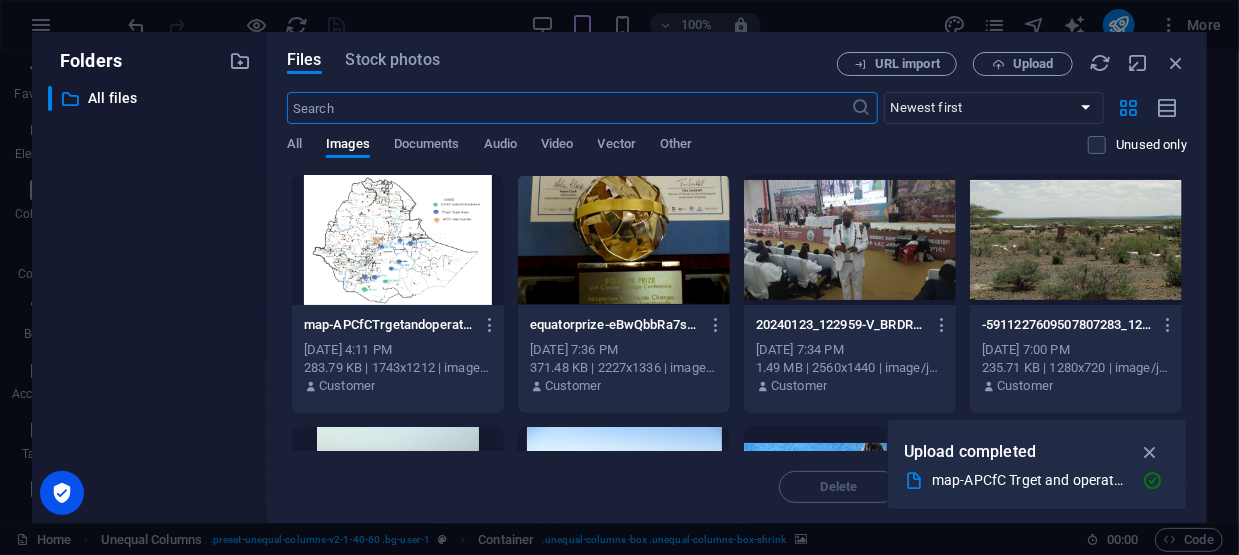 scroll, scrollTop: 10532, scrollLeft: 0, axis: vertical 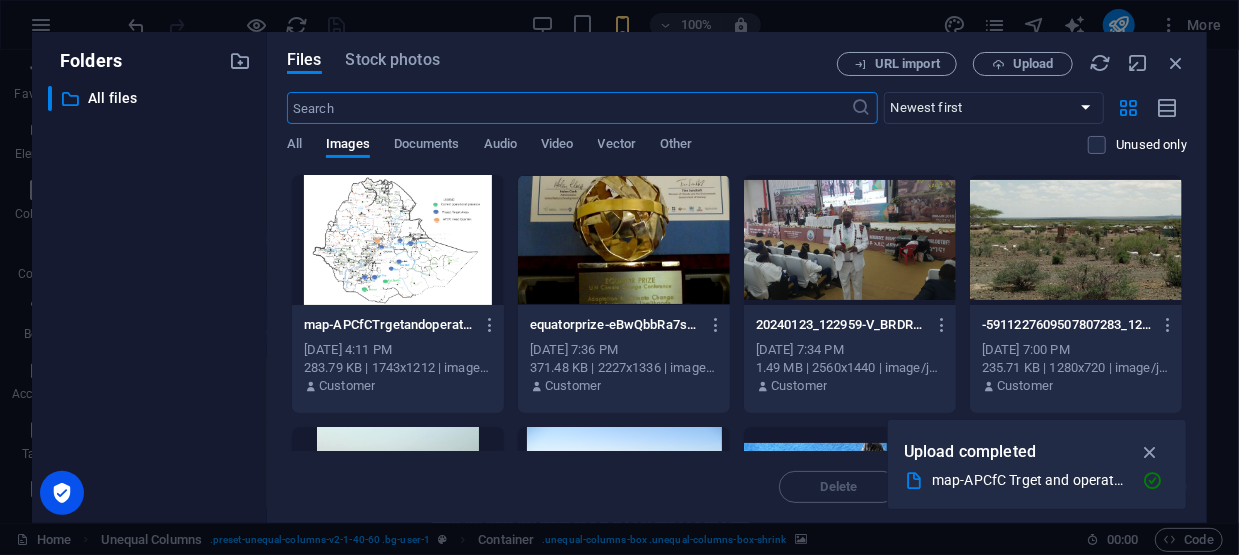 click at bounding box center (398, 240) 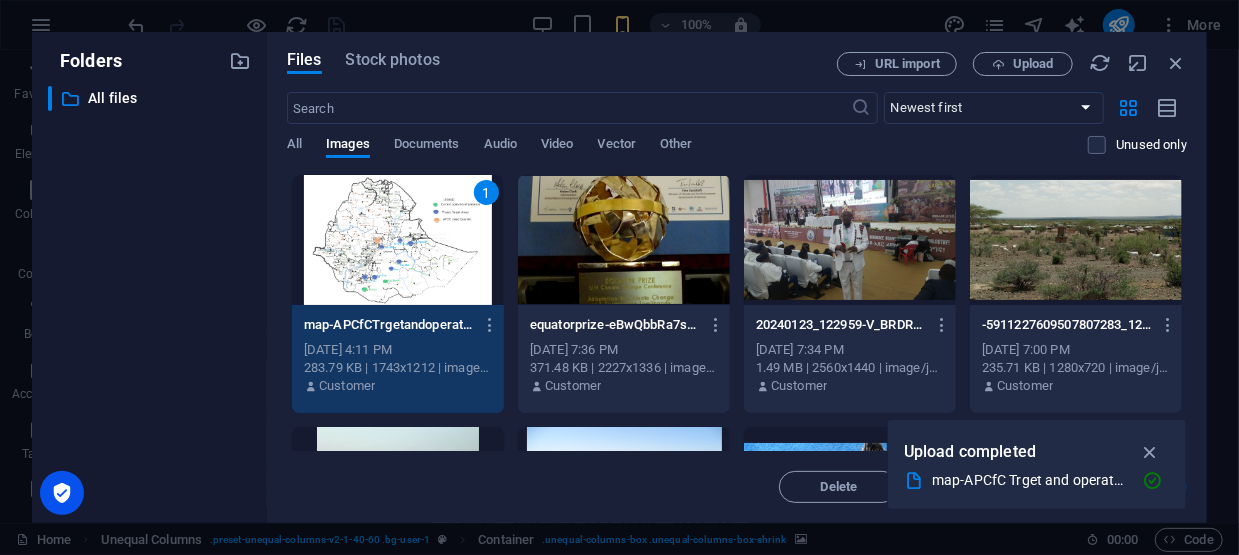 drag, startPoint x: 1146, startPoint y: 453, endPoint x: 1196, endPoint y: 472, distance: 53.488316 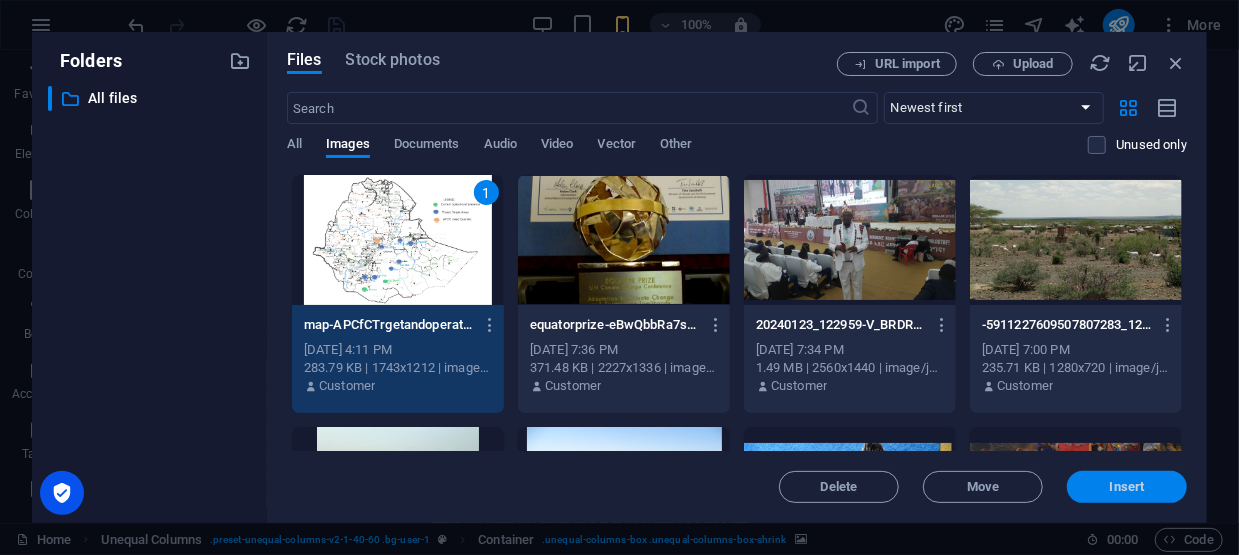drag, startPoint x: 1132, startPoint y: 480, endPoint x: 700, endPoint y: 430, distance: 434.88388 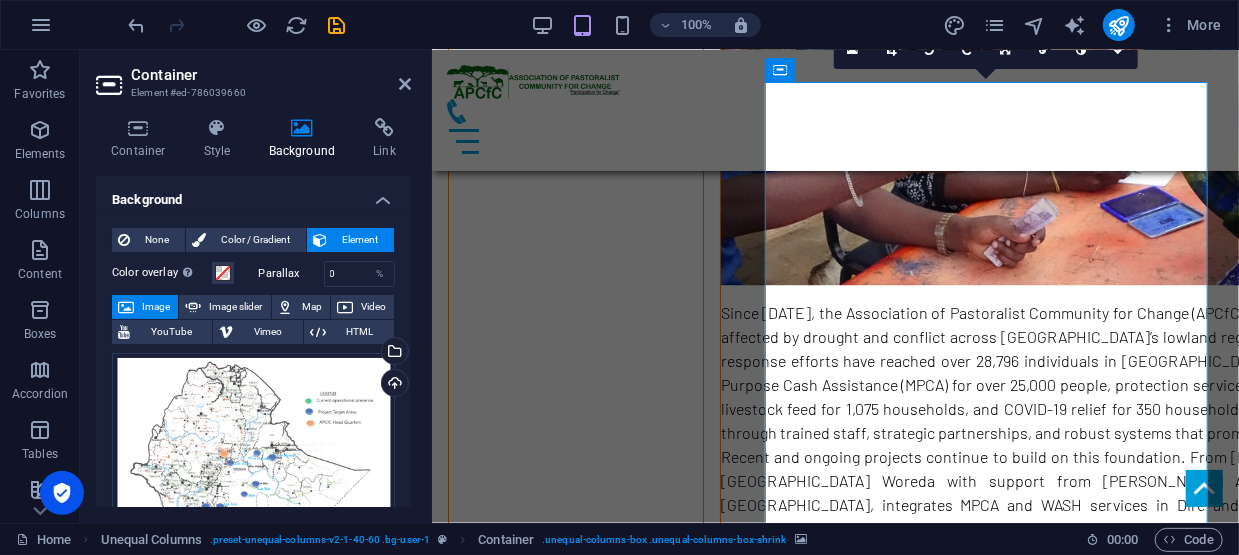 scroll, scrollTop: 6322, scrollLeft: 0, axis: vertical 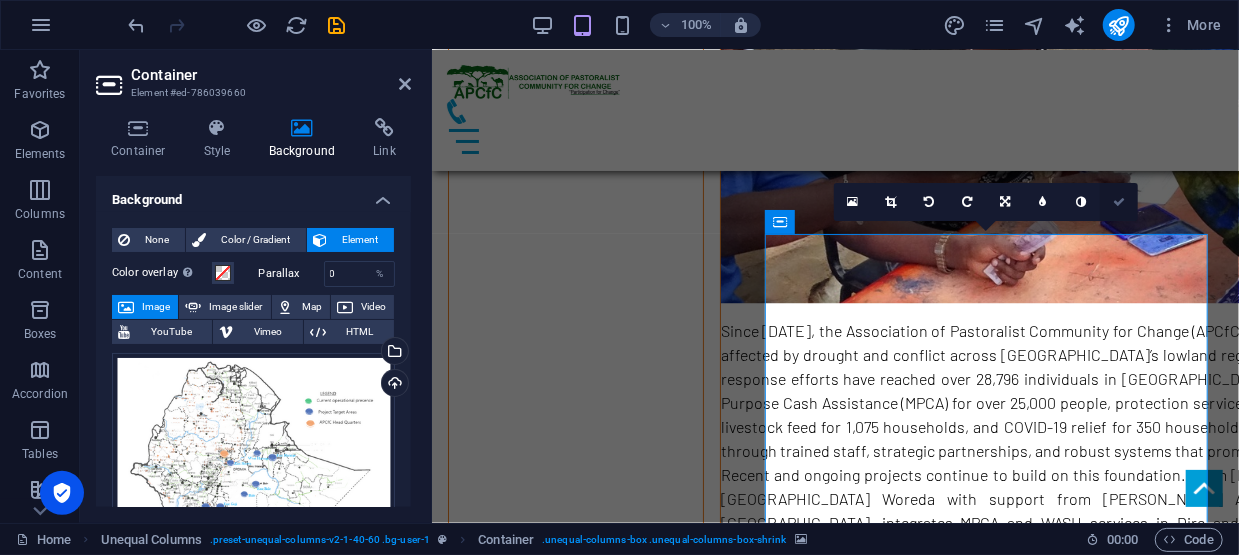 click at bounding box center (1119, 202) 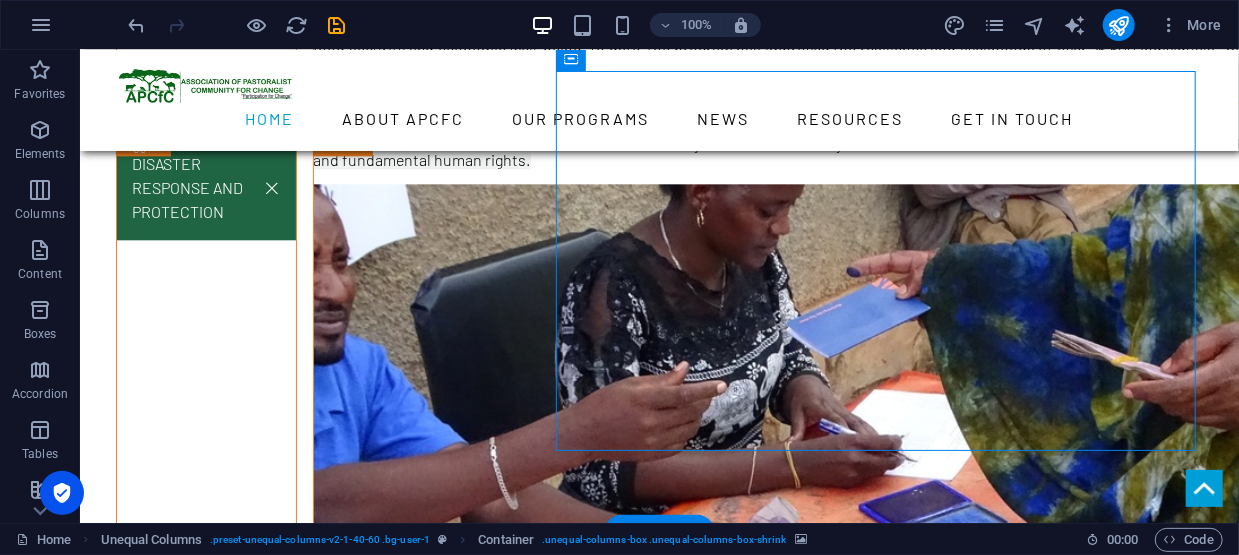 scroll, scrollTop: 6165, scrollLeft: 0, axis: vertical 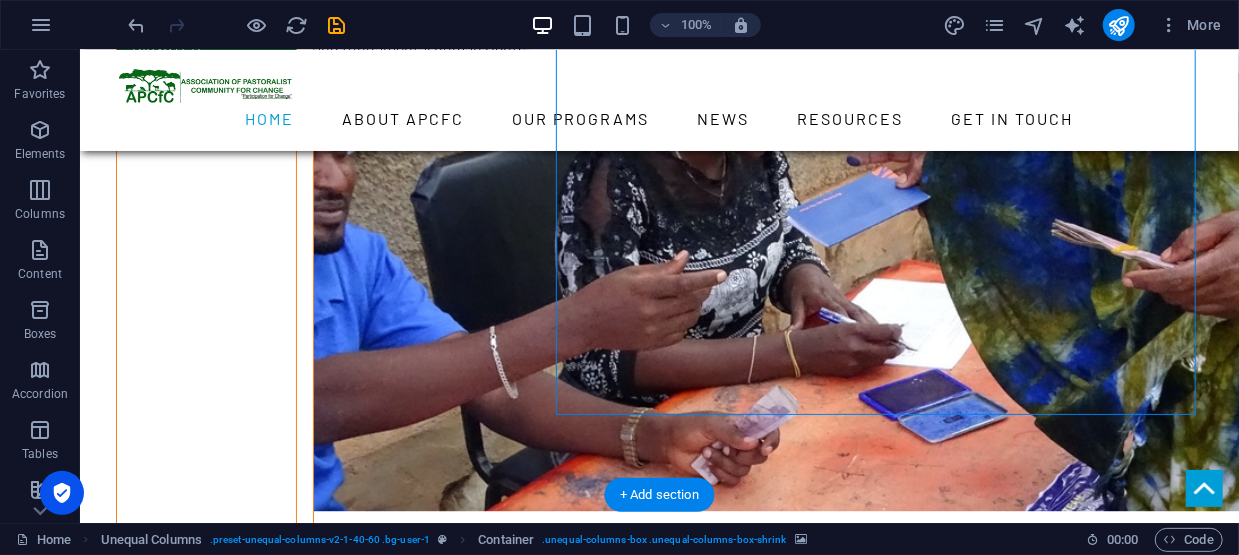 click at bounding box center (639, 2033) 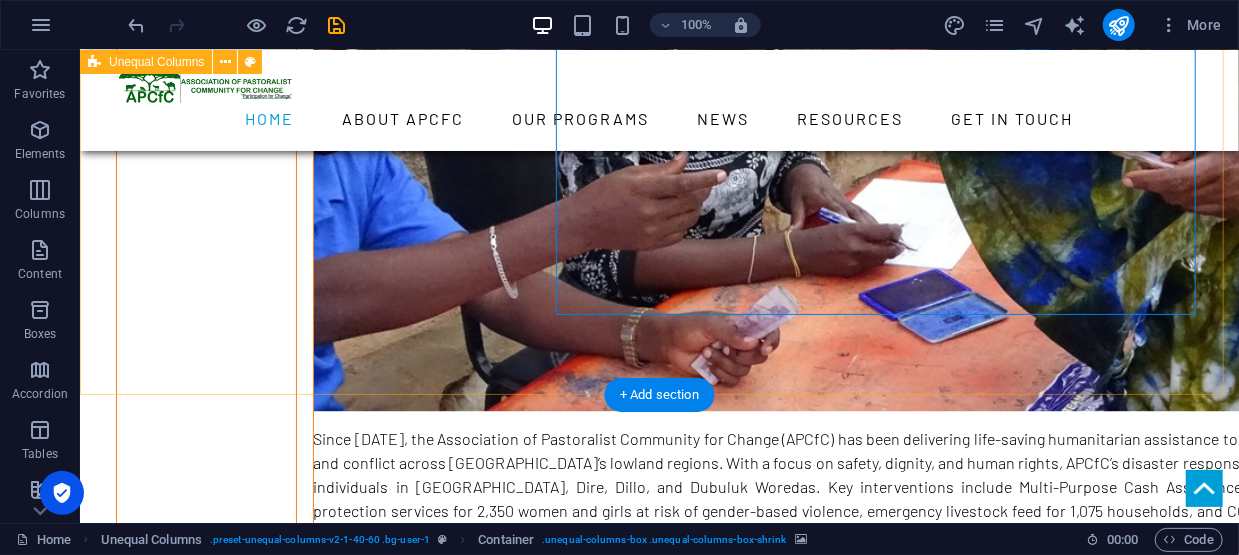 scroll, scrollTop: 5965, scrollLeft: 0, axis: vertical 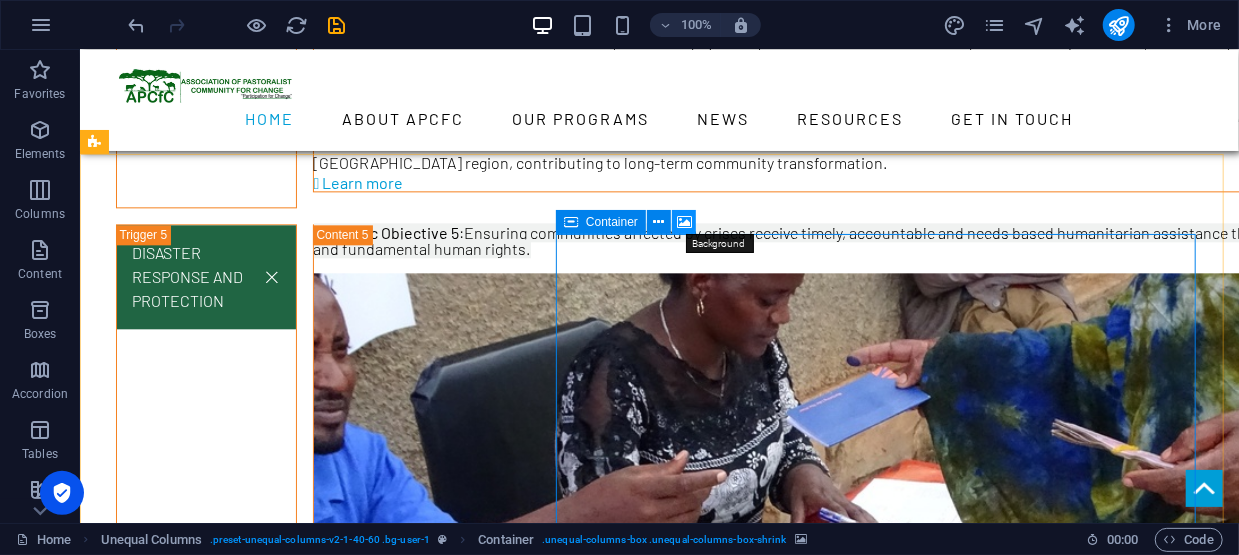 click at bounding box center [684, 222] 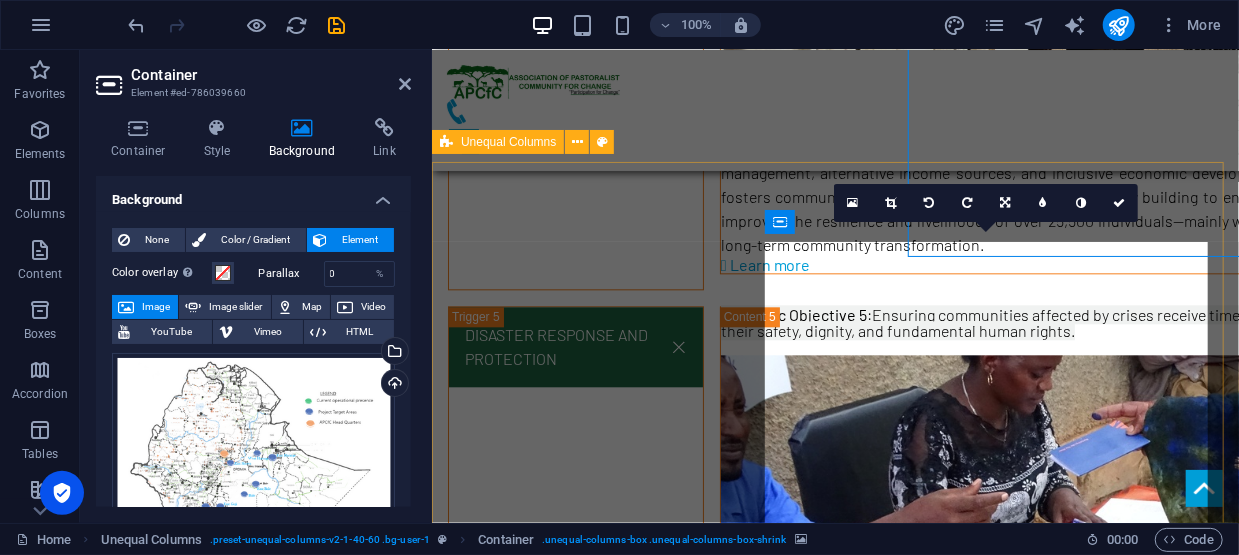 scroll, scrollTop: 6322, scrollLeft: 0, axis: vertical 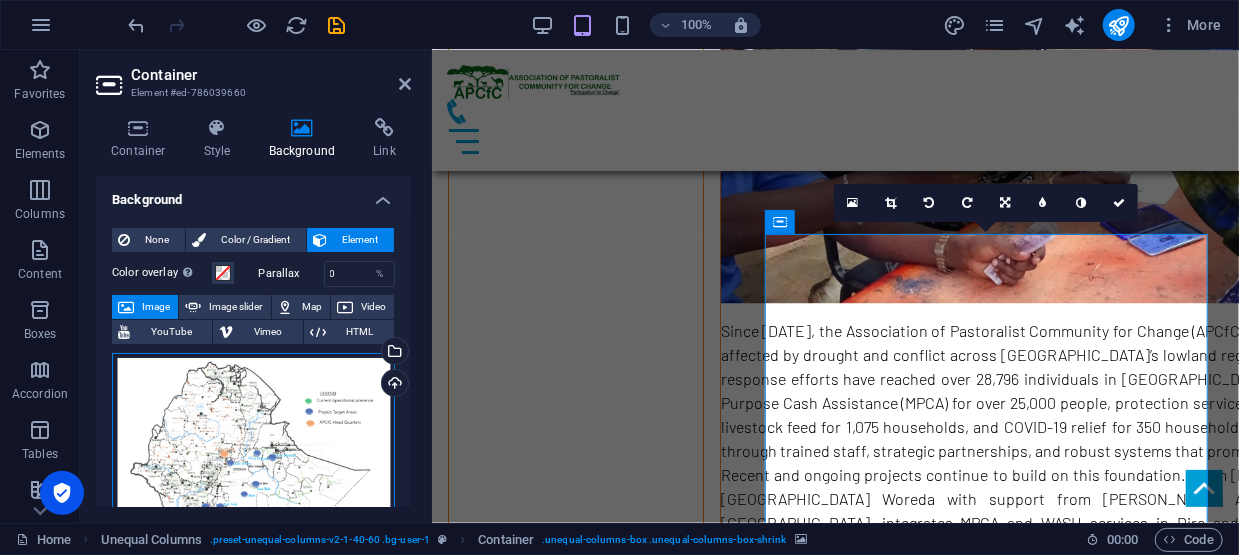click on "Drag files here, click to choose files or select files from Files or our free stock photos & videos" at bounding box center (253, 453) 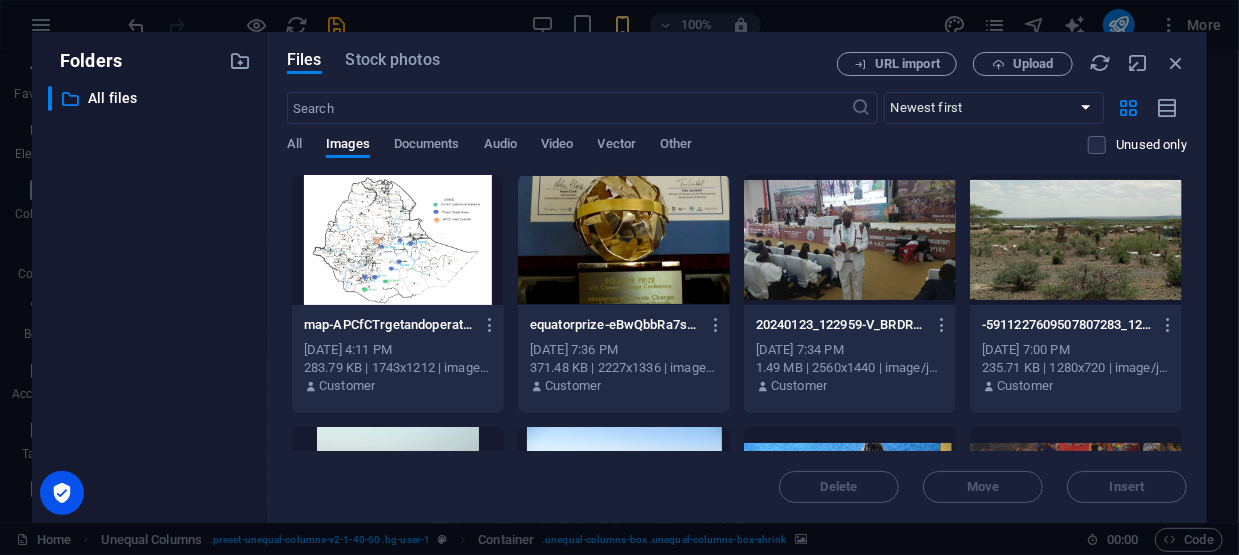 click at bounding box center (398, 240) 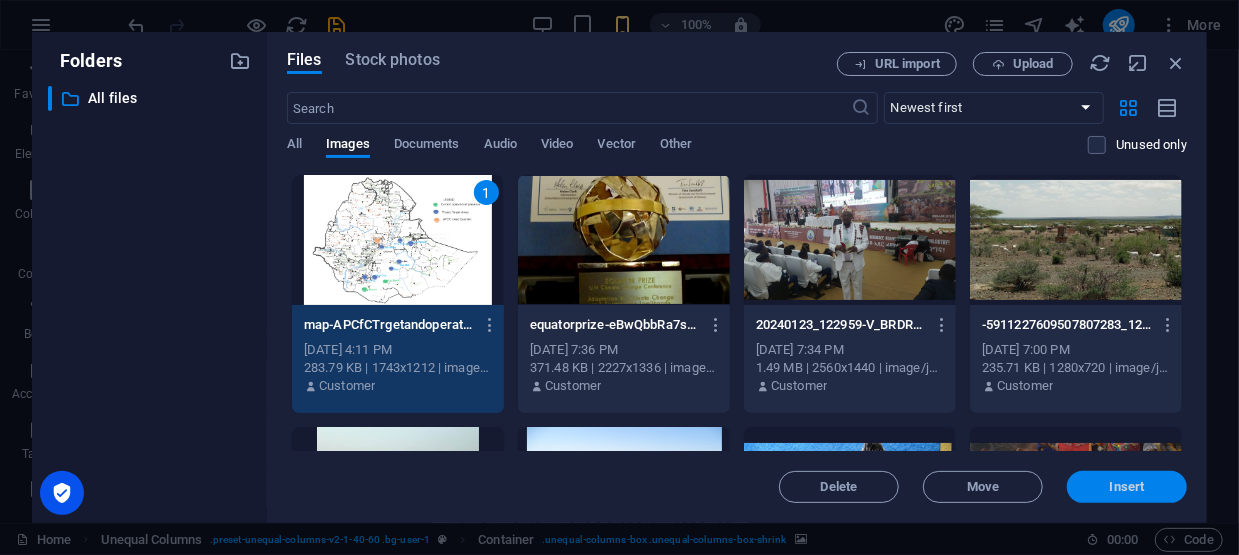 click on "Insert" at bounding box center (1127, 487) 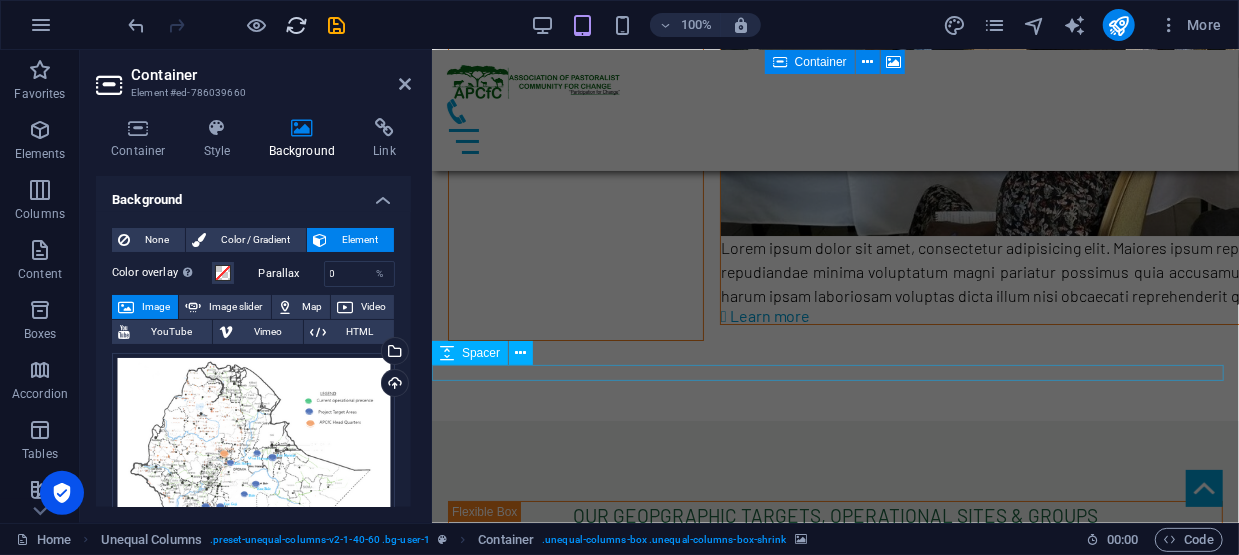 scroll, scrollTop: 6822, scrollLeft: 0, axis: vertical 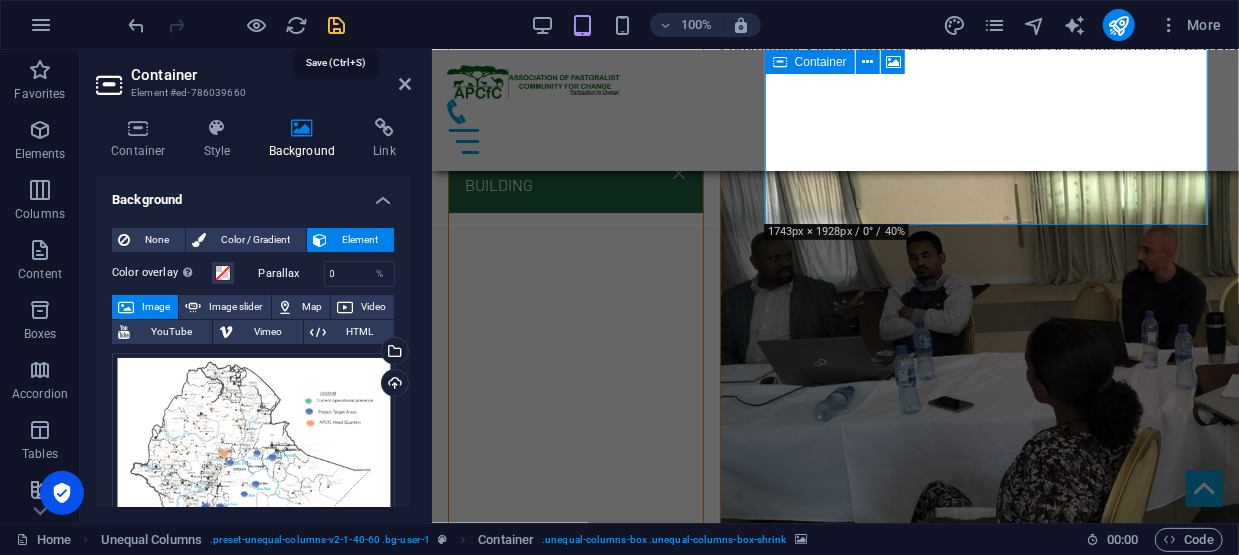 drag, startPoint x: 334, startPoint y: 24, endPoint x: 428, endPoint y: 136, distance: 146.21901 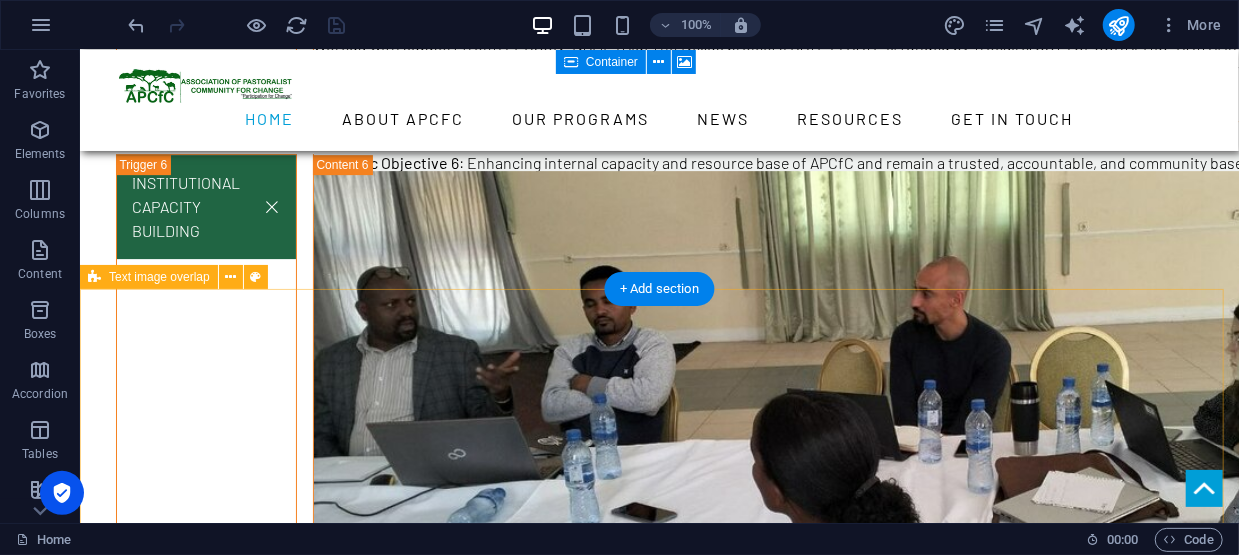 scroll, scrollTop: 7127, scrollLeft: 0, axis: vertical 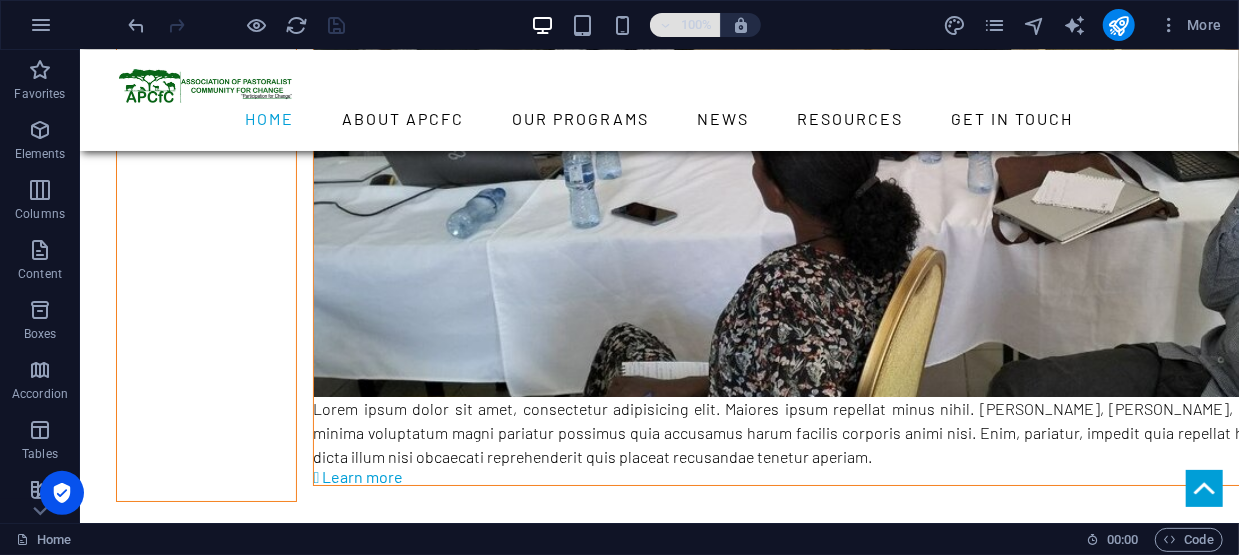 click on "100%" at bounding box center [696, 25] 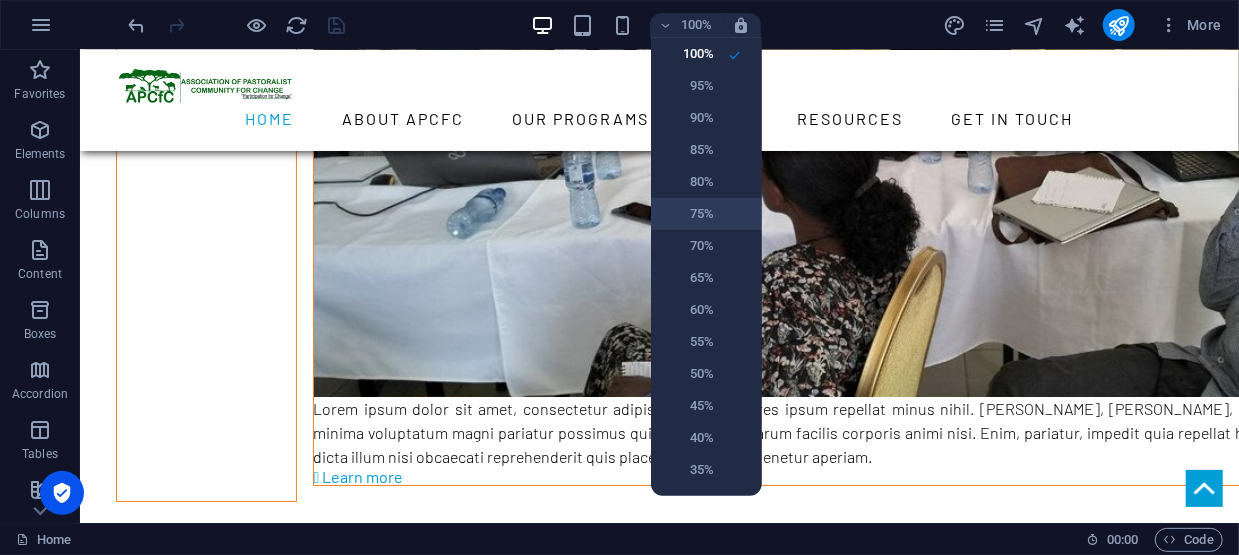 click on "75%" at bounding box center [688, 214] 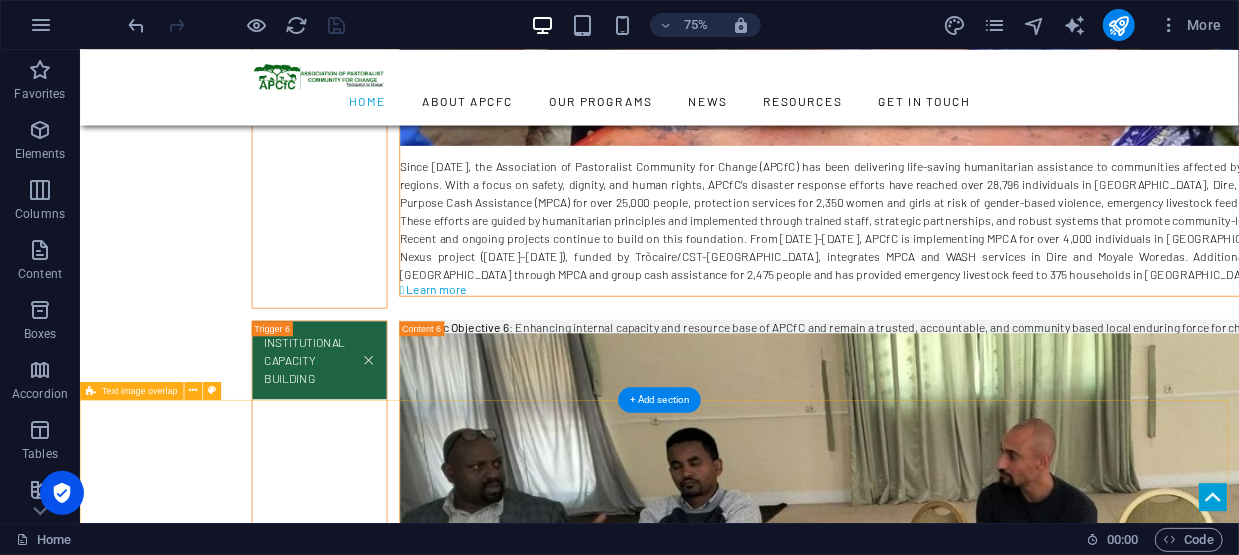 scroll, scrollTop: 6727, scrollLeft: 0, axis: vertical 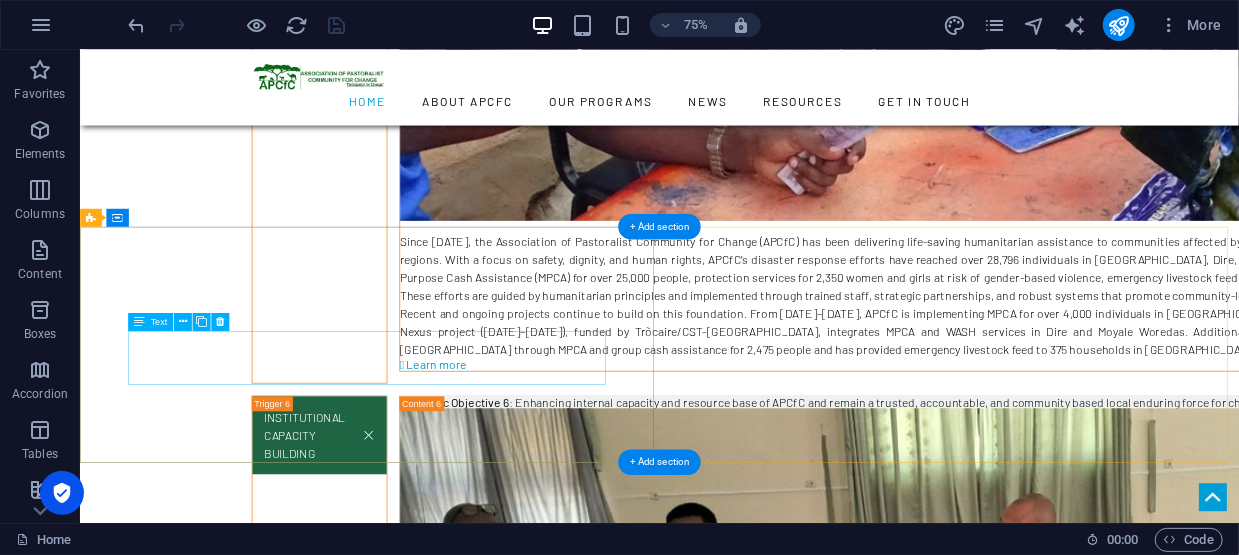 click on "" Pastoralism needs to be recognized as a way of life that is viable and contributes to the economy. Our livestock is our way of life but we need access to an organized market so we can be sustainable, "  Late [PERSON_NAME] [PERSON_NAME], founder and board chairperson of OPA." at bounding box center (852, 3355) 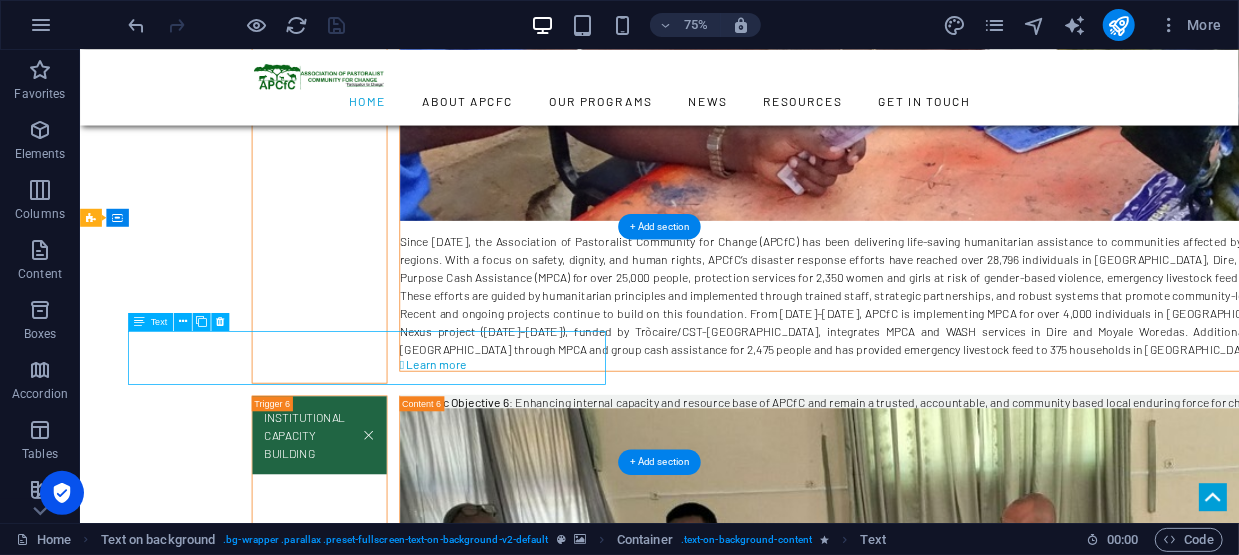 click on "" Pastoralism needs to be recognized as a way of life that is viable and contributes to the economy. Our livestock is our way of life but we need access to an organized market so we can be sustainable, "  Late [PERSON_NAME] [PERSON_NAME], founder and board chairperson of OPA." at bounding box center [852, 3355] 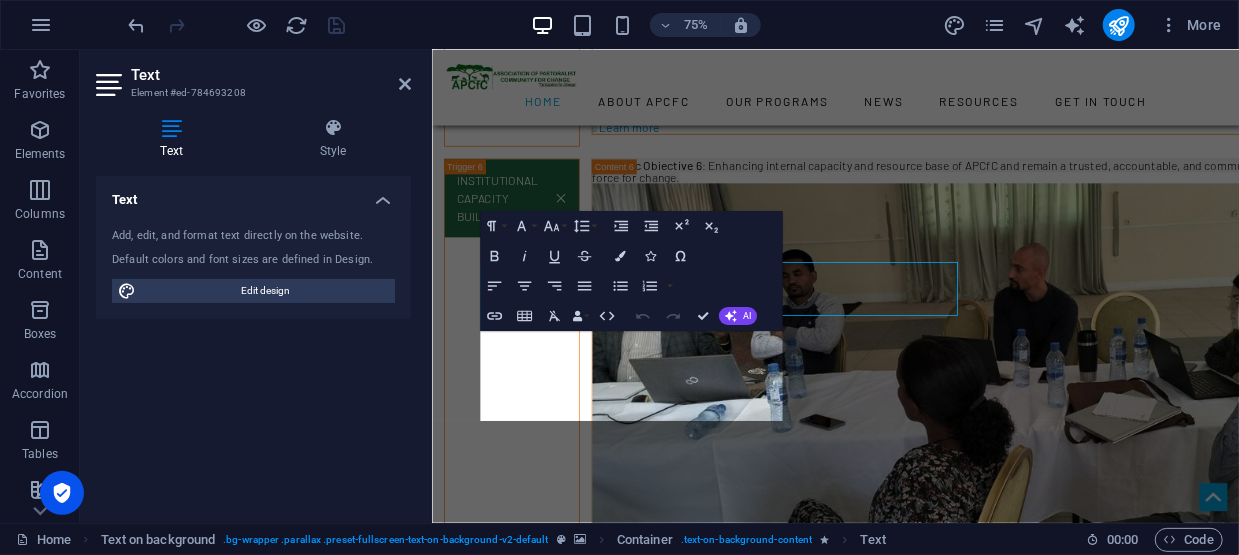 scroll, scrollTop: 6818, scrollLeft: 0, axis: vertical 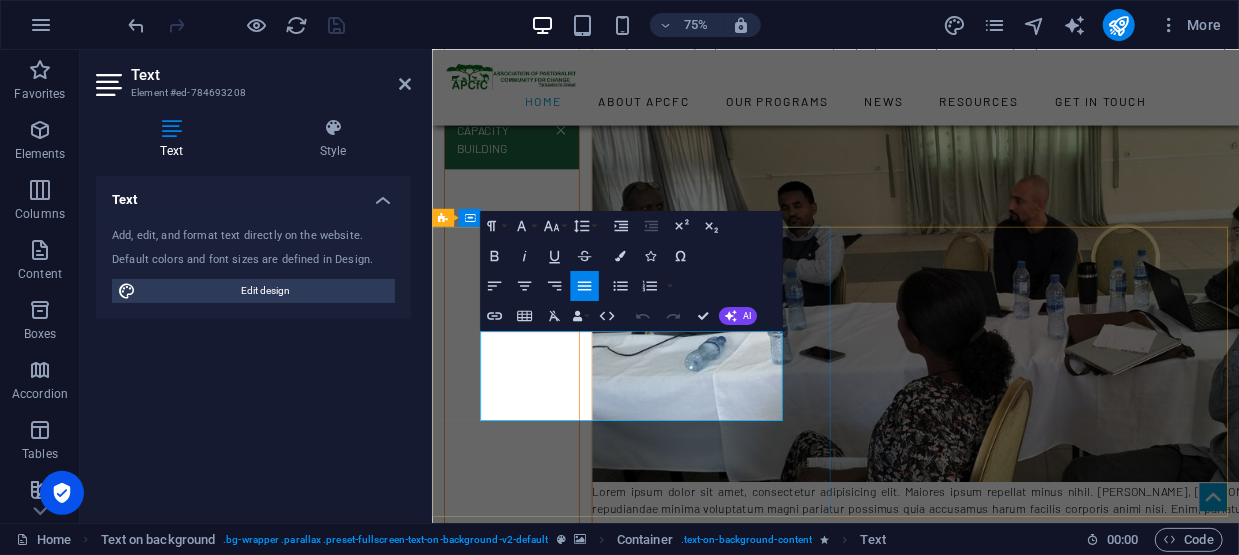 click on "Pastoralism needs to be recognized as a way of life that is viable and contributes to the economy. Our livestock is our way of life but we need access to an organized market so we can be sustainable," 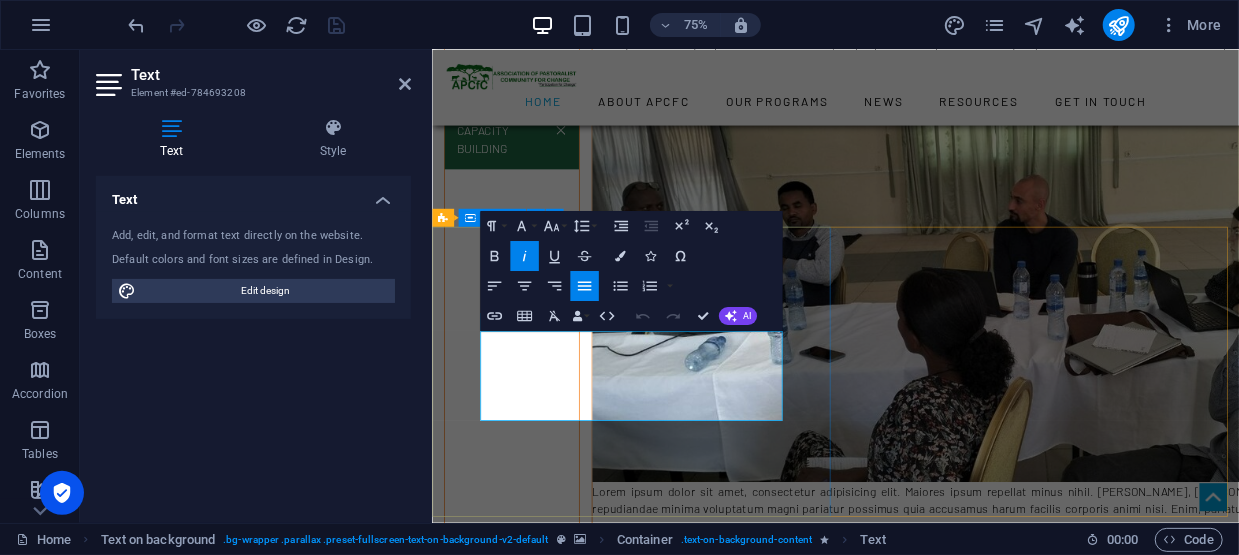 drag, startPoint x: 656, startPoint y: 510, endPoint x: 492, endPoint y: 433, distance: 181.17671 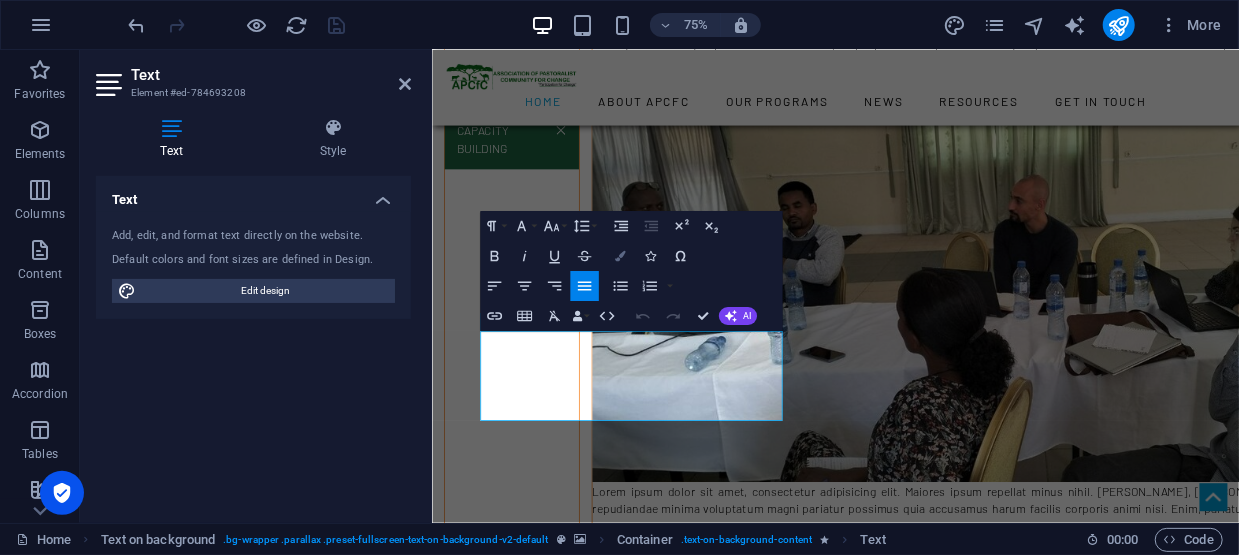 click on "Colors" at bounding box center (620, 256) 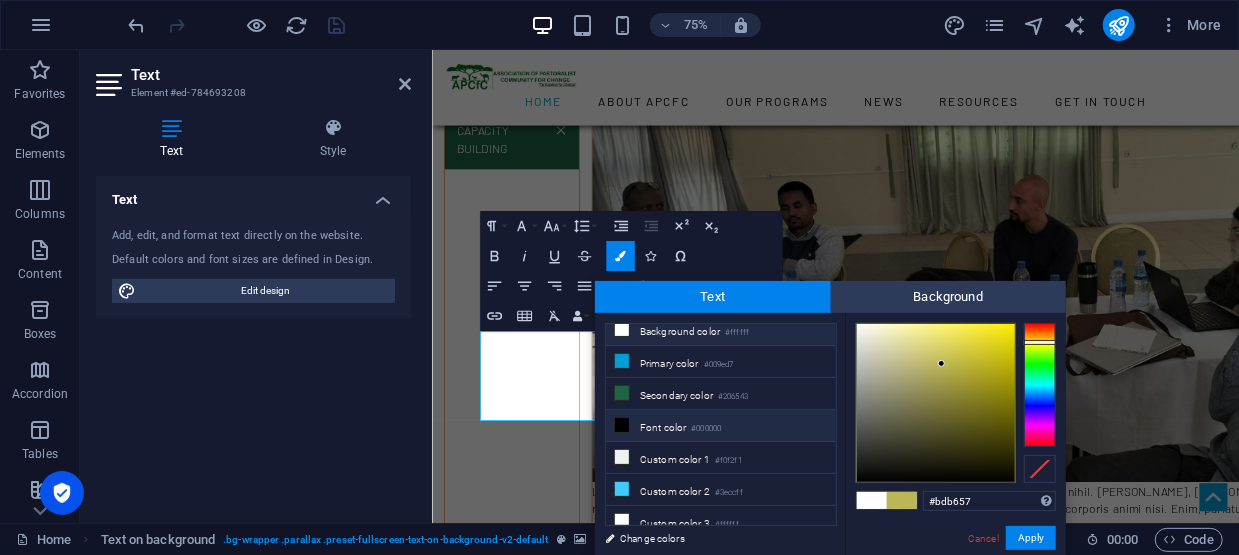 scroll, scrollTop: 12, scrollLeft: 0, axis: vertical 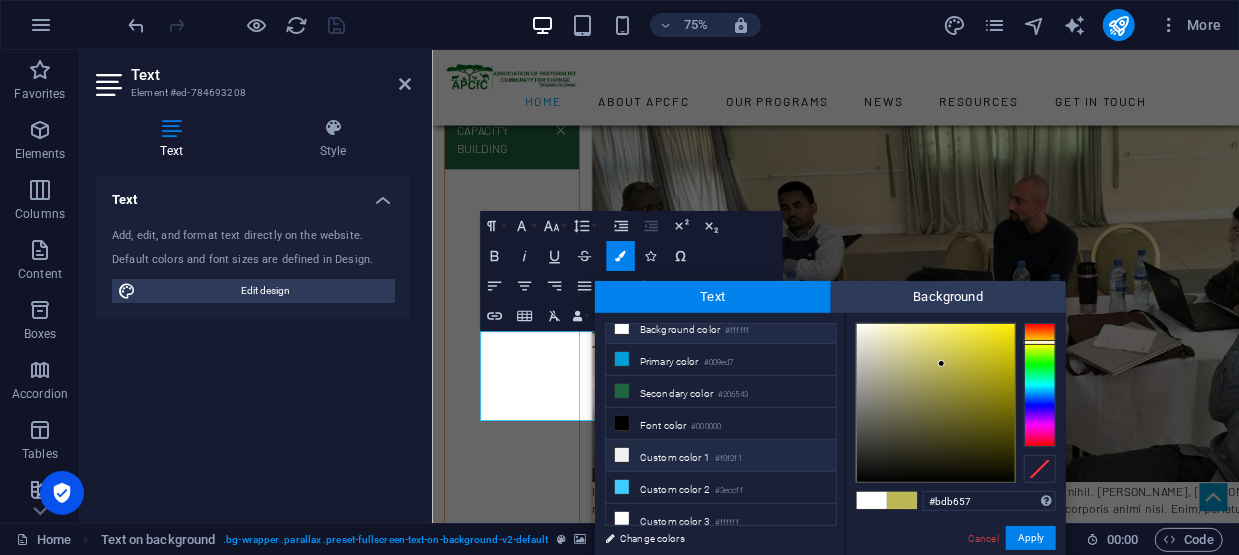 click at bounding box center (622, 455) 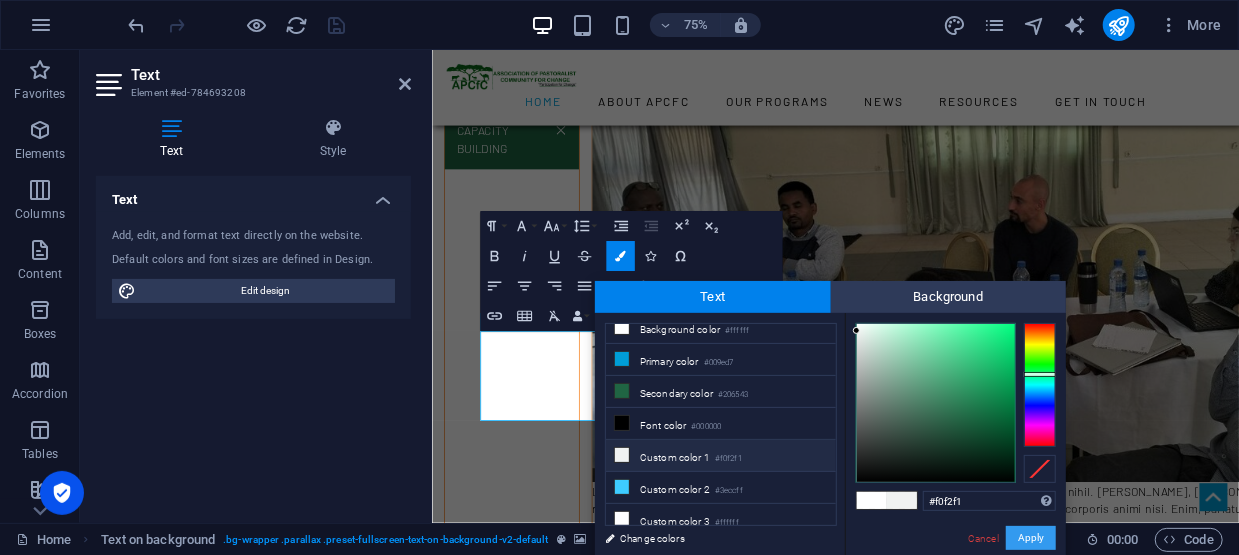 click on "Apply" at bounding box center (1031, 538) 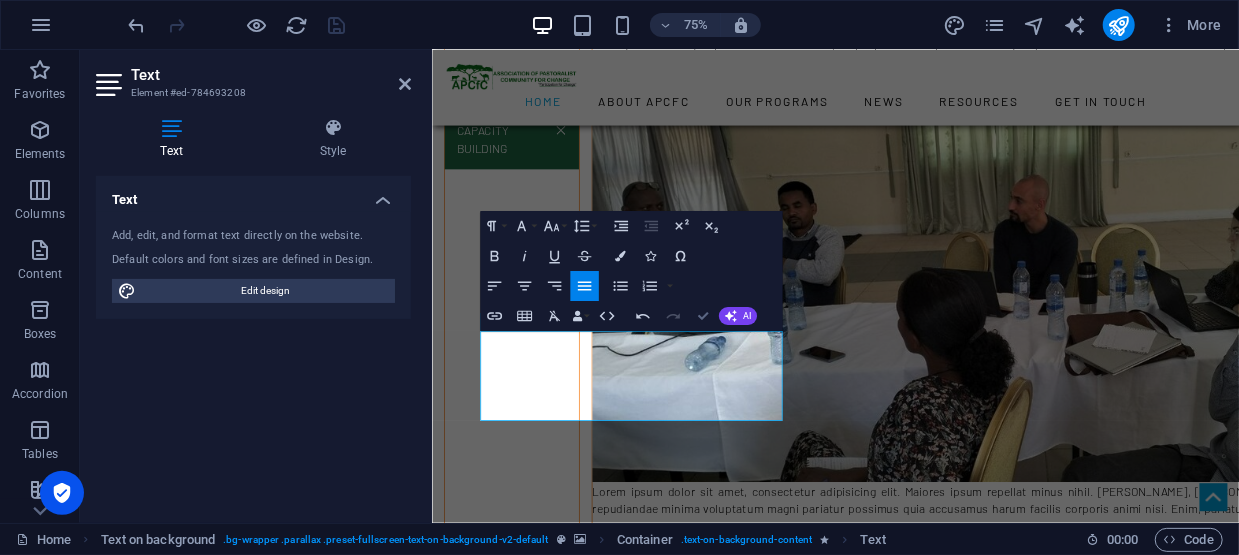 drag, startPoint x: 698, startPoint y: 318, endPoint x: 588, endPoint y: 239, distance: 135.42896 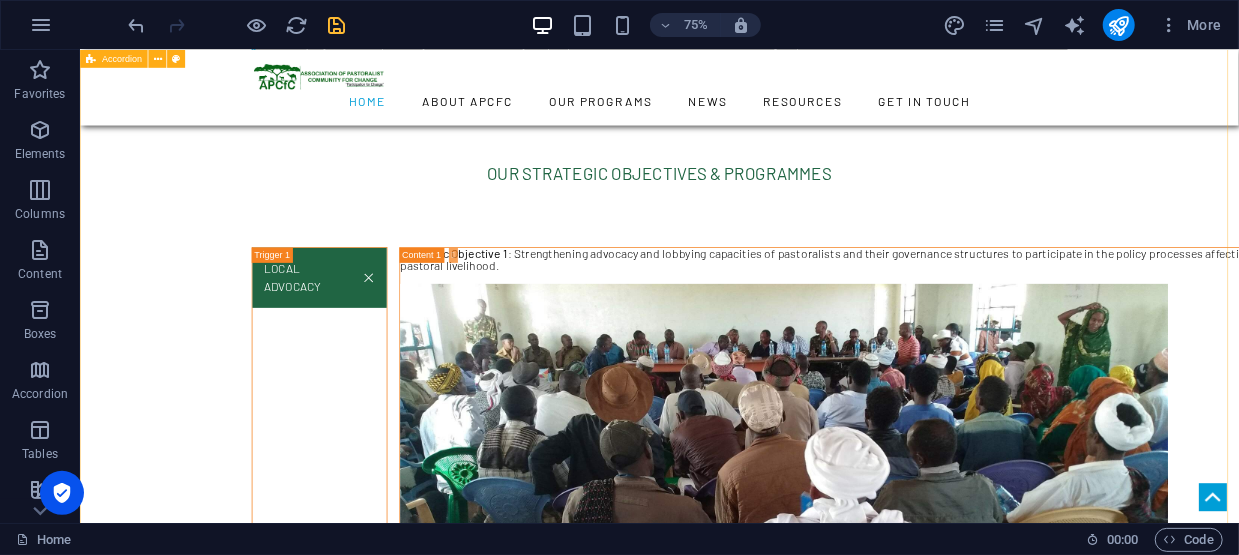 scroll, scrollTop: 2827, scrollLeft: 0, axis: vertical 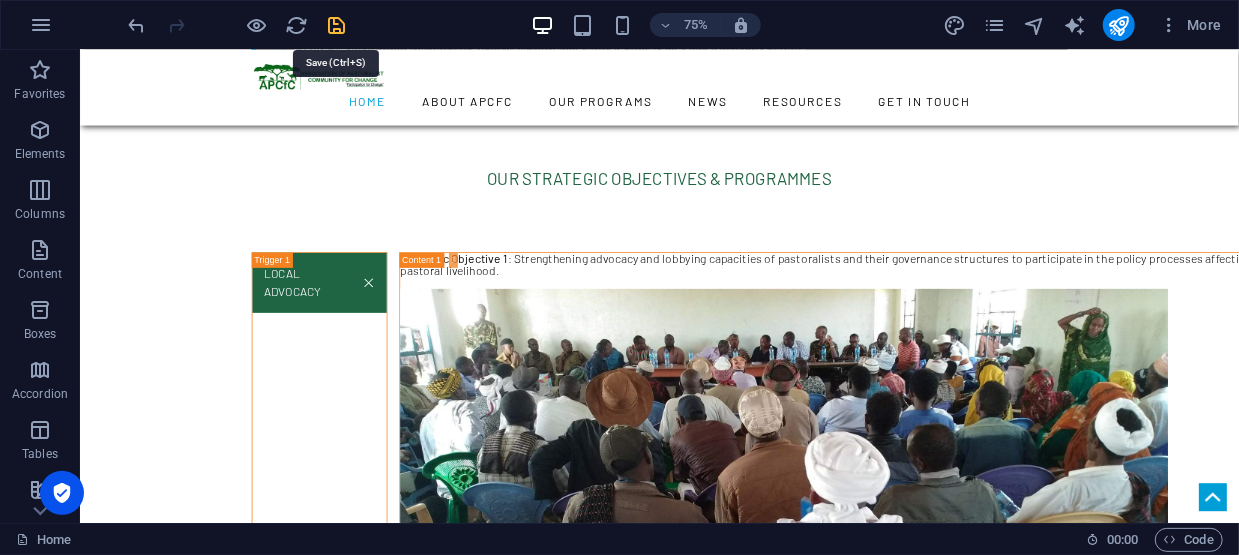 click at bounding box center (337, 25) 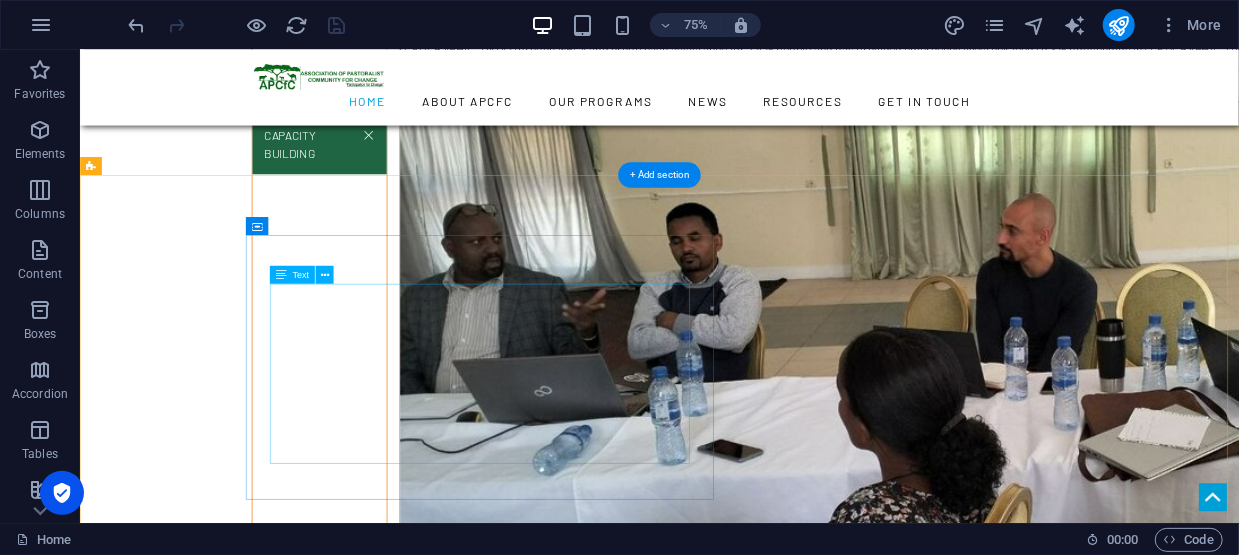 scroll, scrollTop: 7327, scrollLeft: 0, axis: vertical 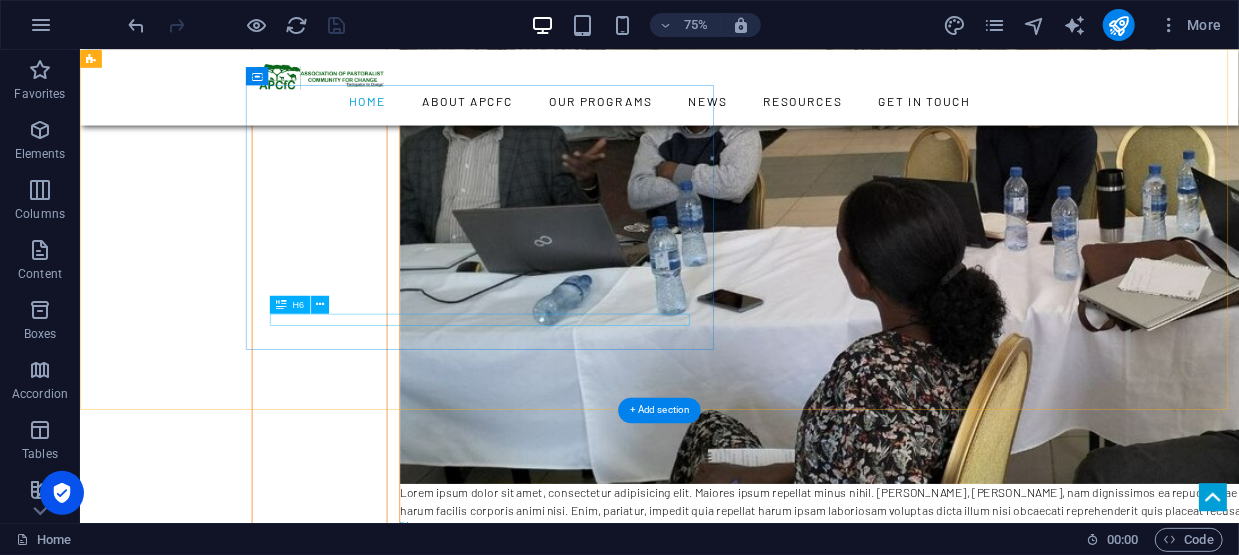 click on "   Learn more" at bounding box center (893, 3172) 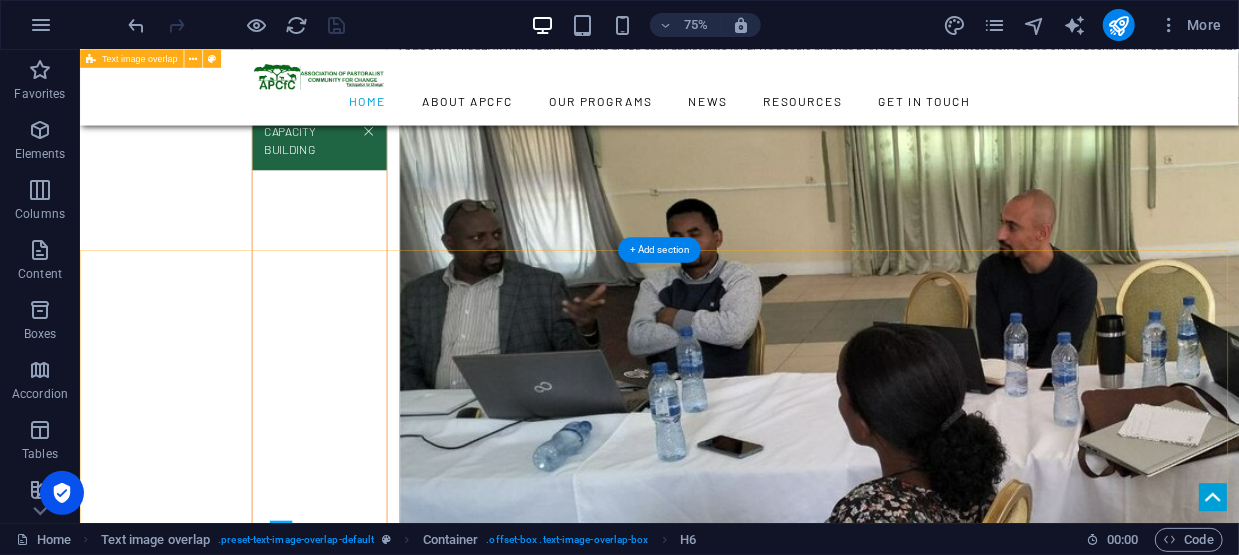 scroll, scrollTop: 7027, scrollLeft: 0, axis: vertical 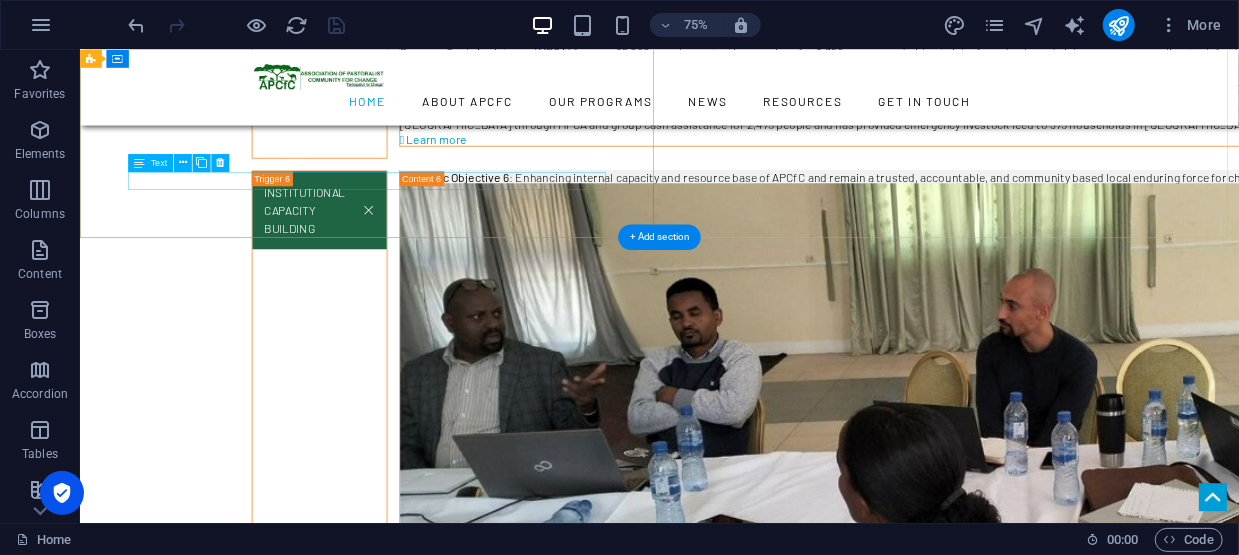 click on "[PERSON_NAME] [PERSON_NAME][DEMOGRAPHIC_DATA] was a true son of pastoralists in [GEOGRAPHIC_DATA] who advocated for his life ..." at bounding box center [852, 3107] 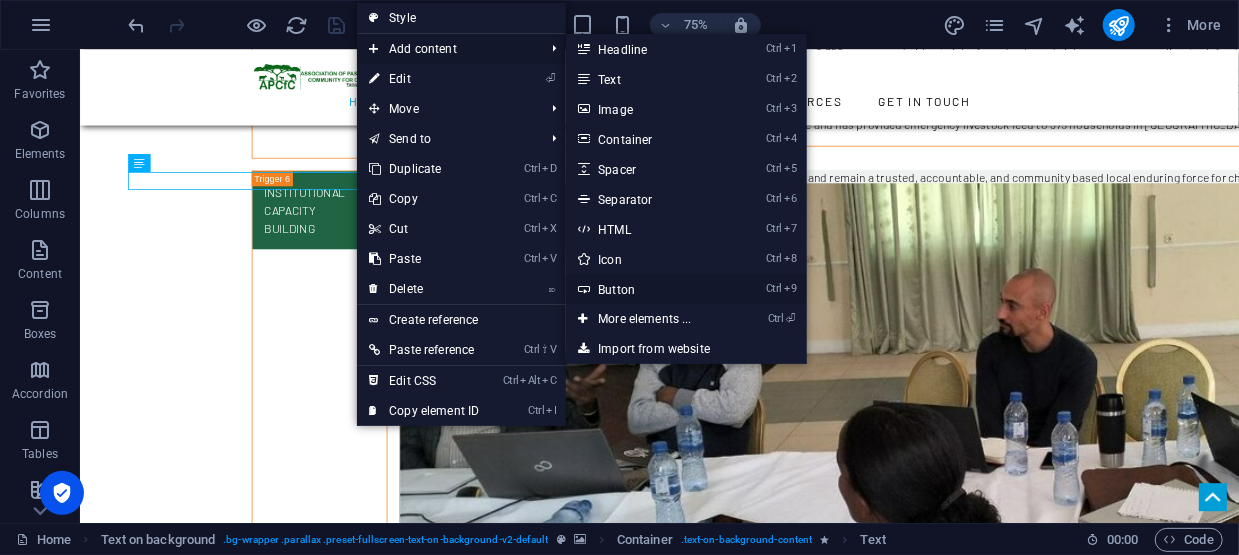 click on "Ctrl 9  Button" at bounding box center [648, 289] 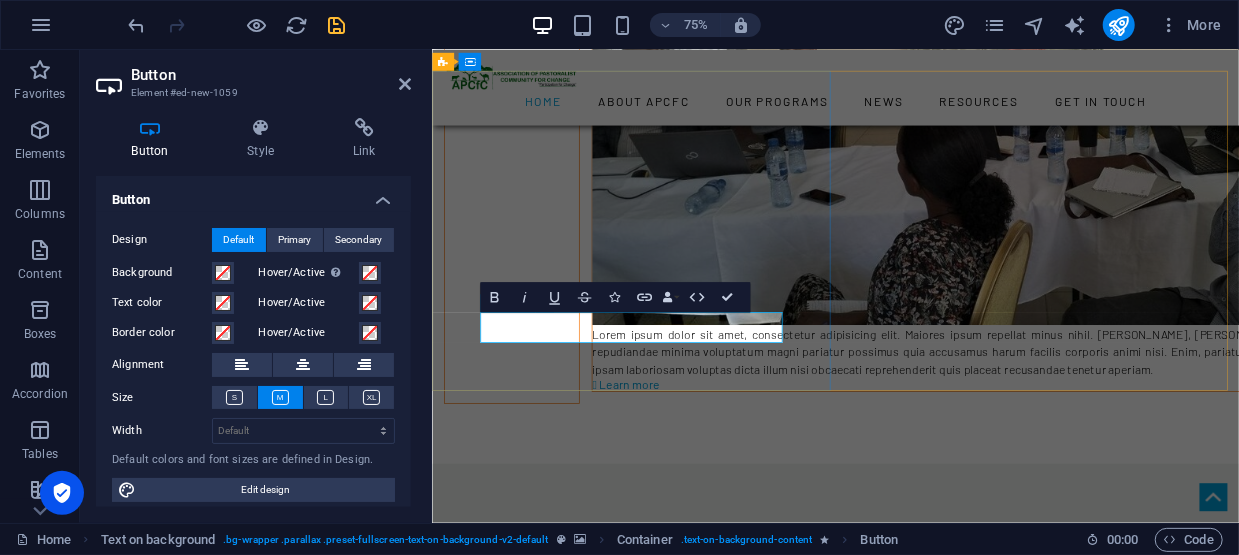 type 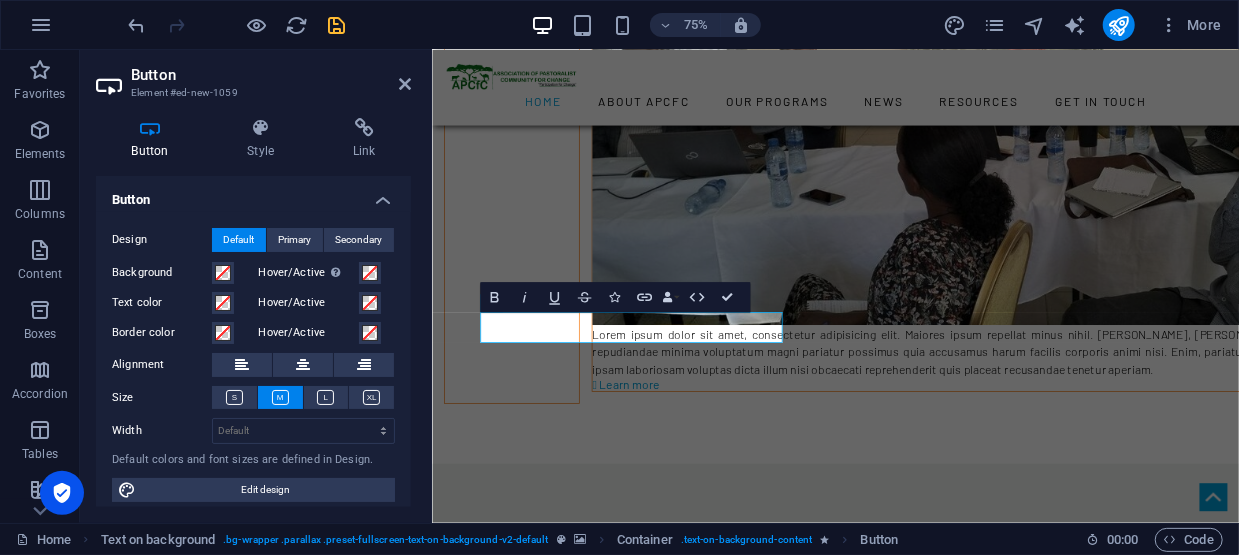 scroll, scrollTop: 6864, scrollLeft: 0, axis: vertical 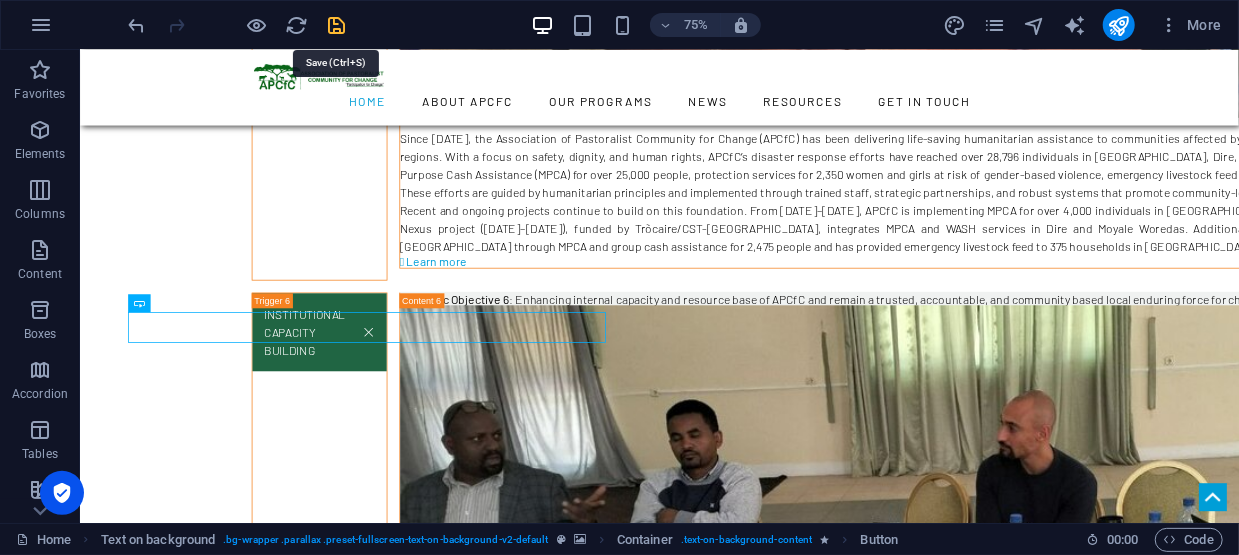 click at bounding box center (337, 25) 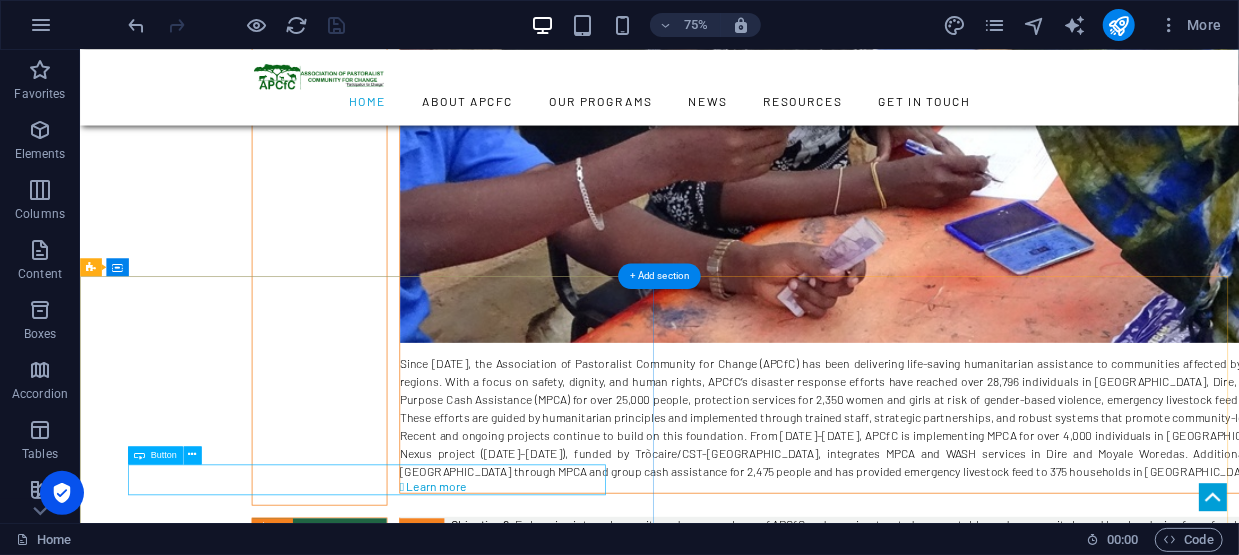 scroll, scrollTop: 6764, scrollLeft: 0, axis: vertical 